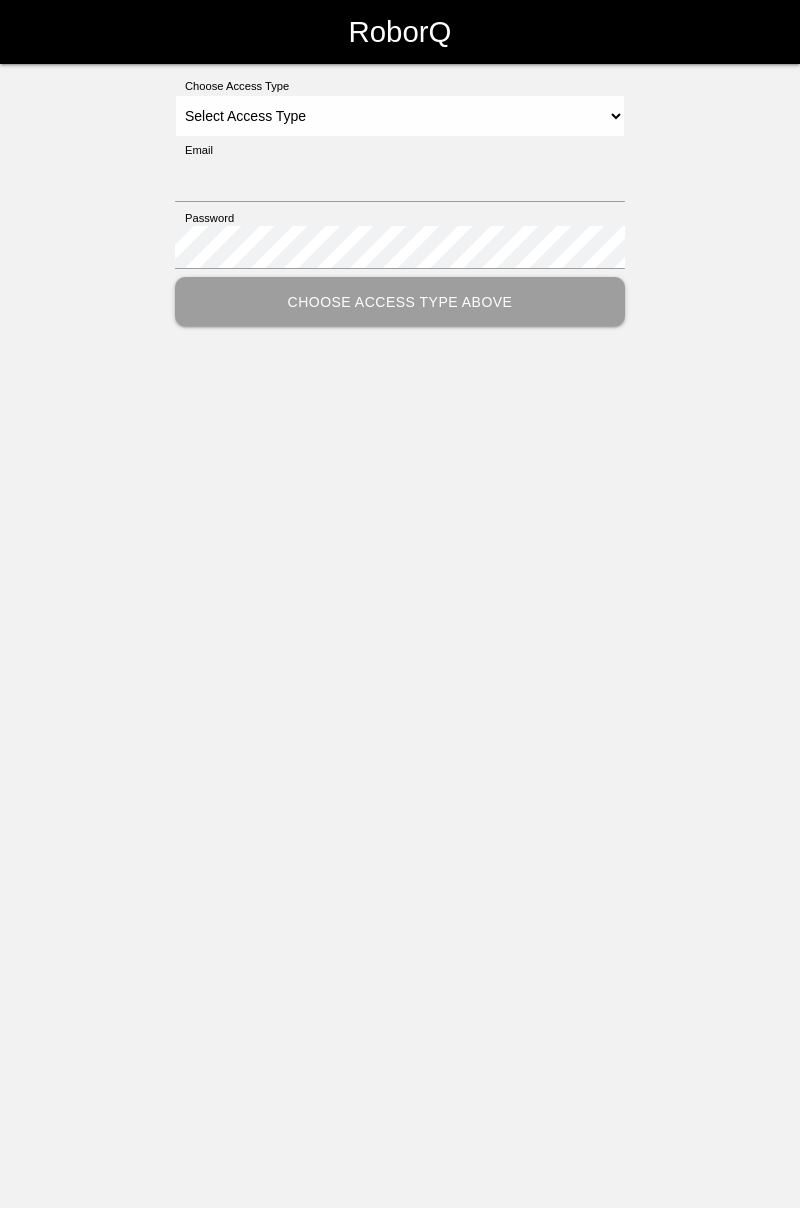 scroll, scrollTop: 0, scrollLeft: 0, axis: both 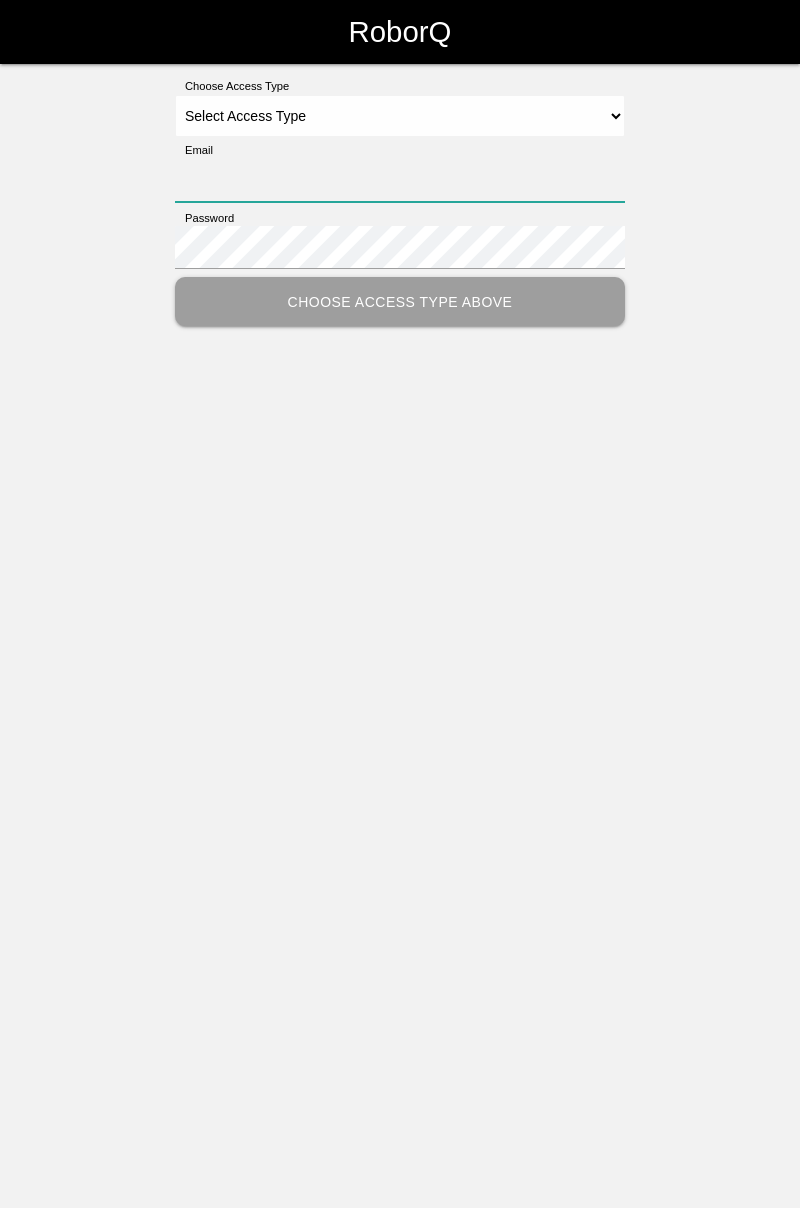 click on "Email" at bounding box center [400, 180] 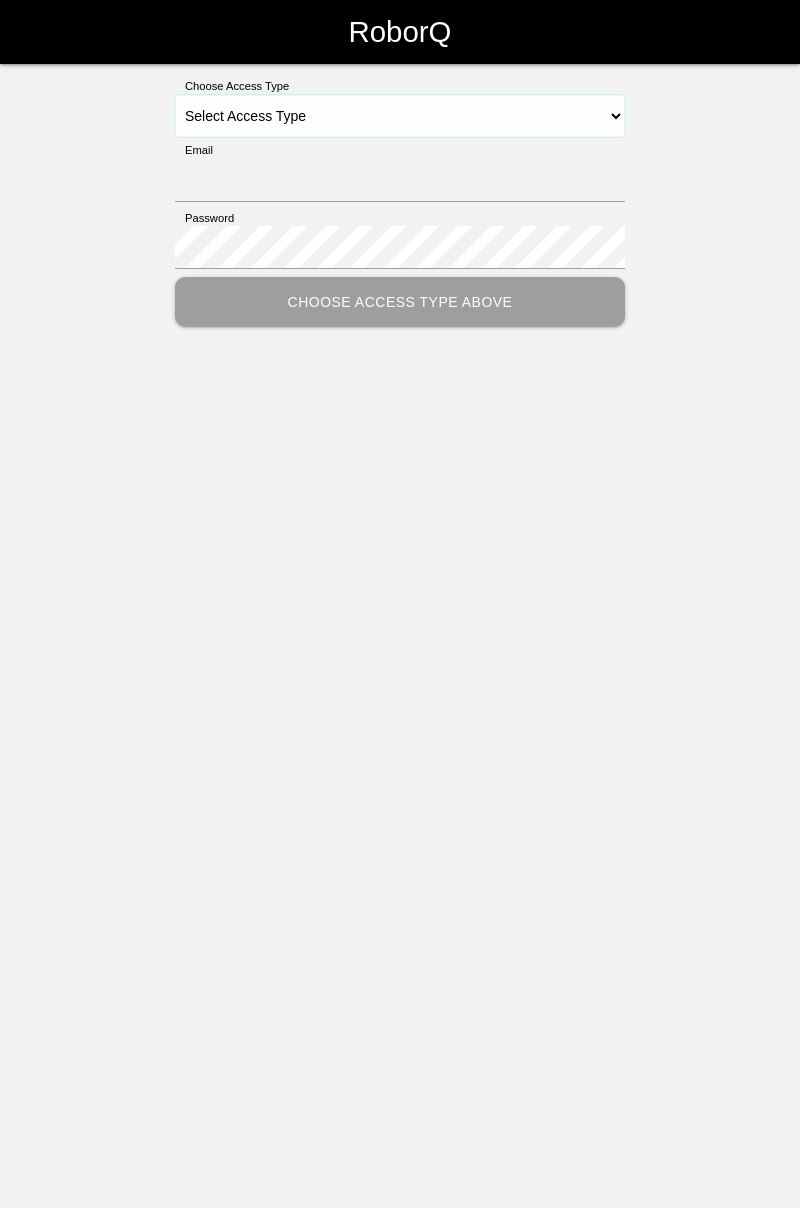 click on "Choose Access Type Admin Customer Supervisor Worker" at bounding box center [400, 116] 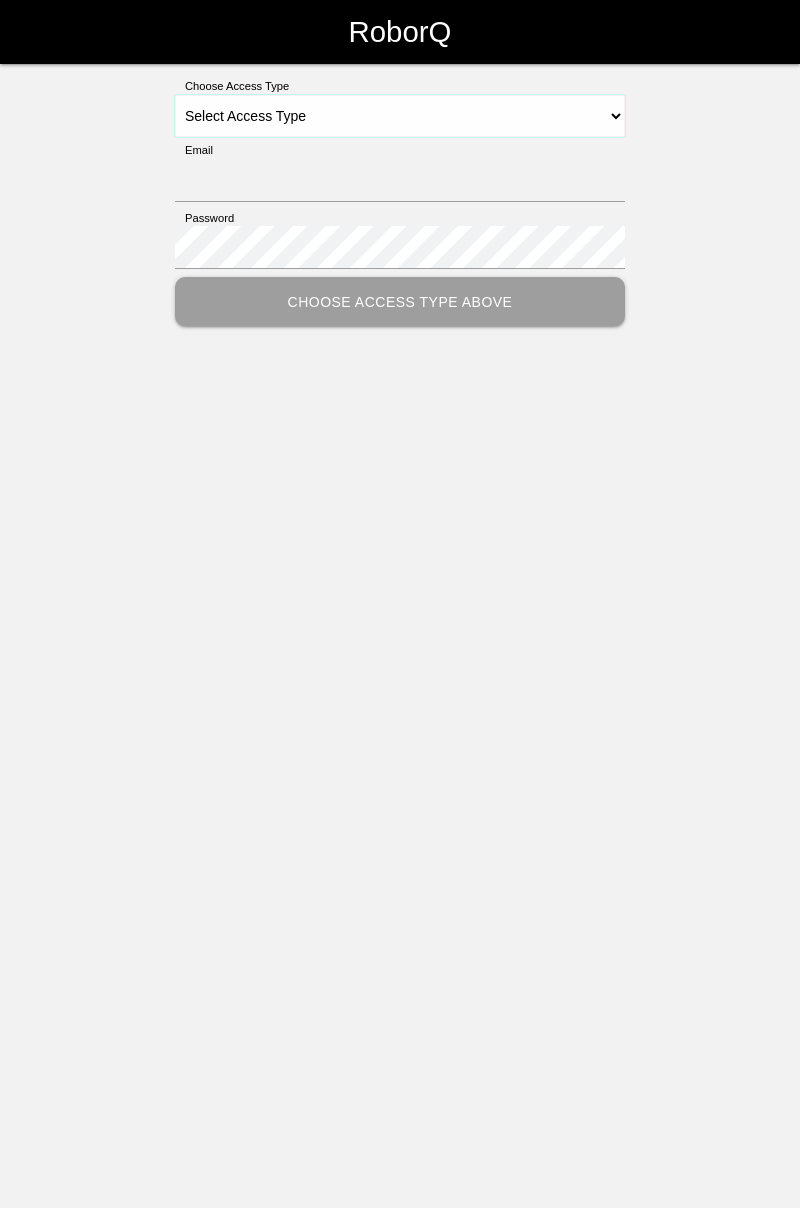 select on "Worker" 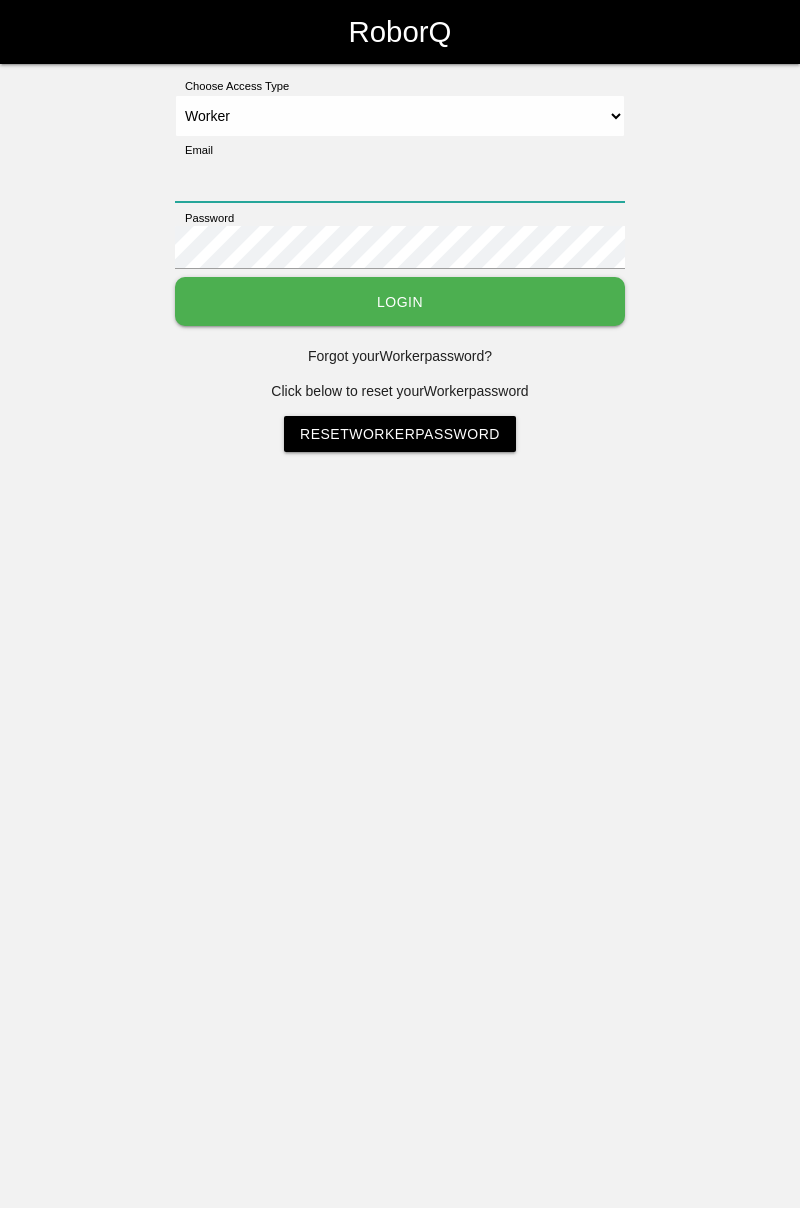 click on "Email" at bounding box center (400, 180) 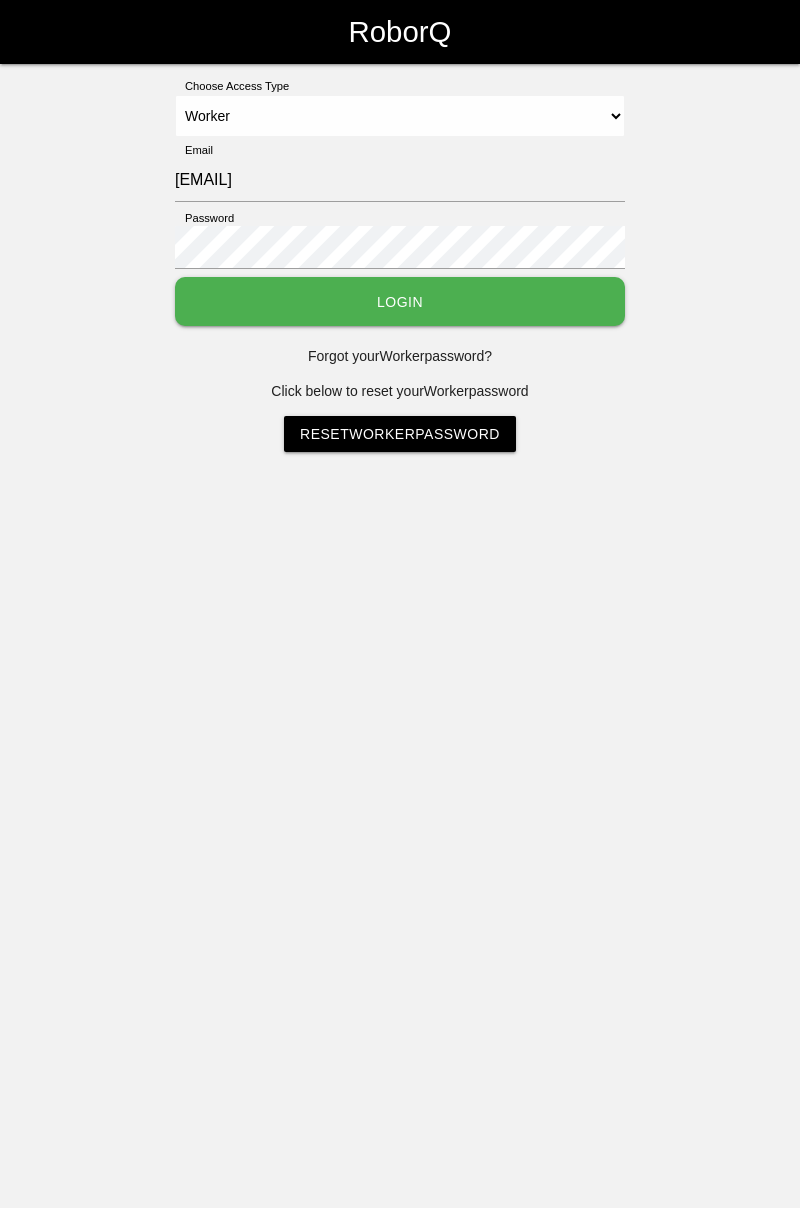 click on "Login" at bounding box center [400, 301] 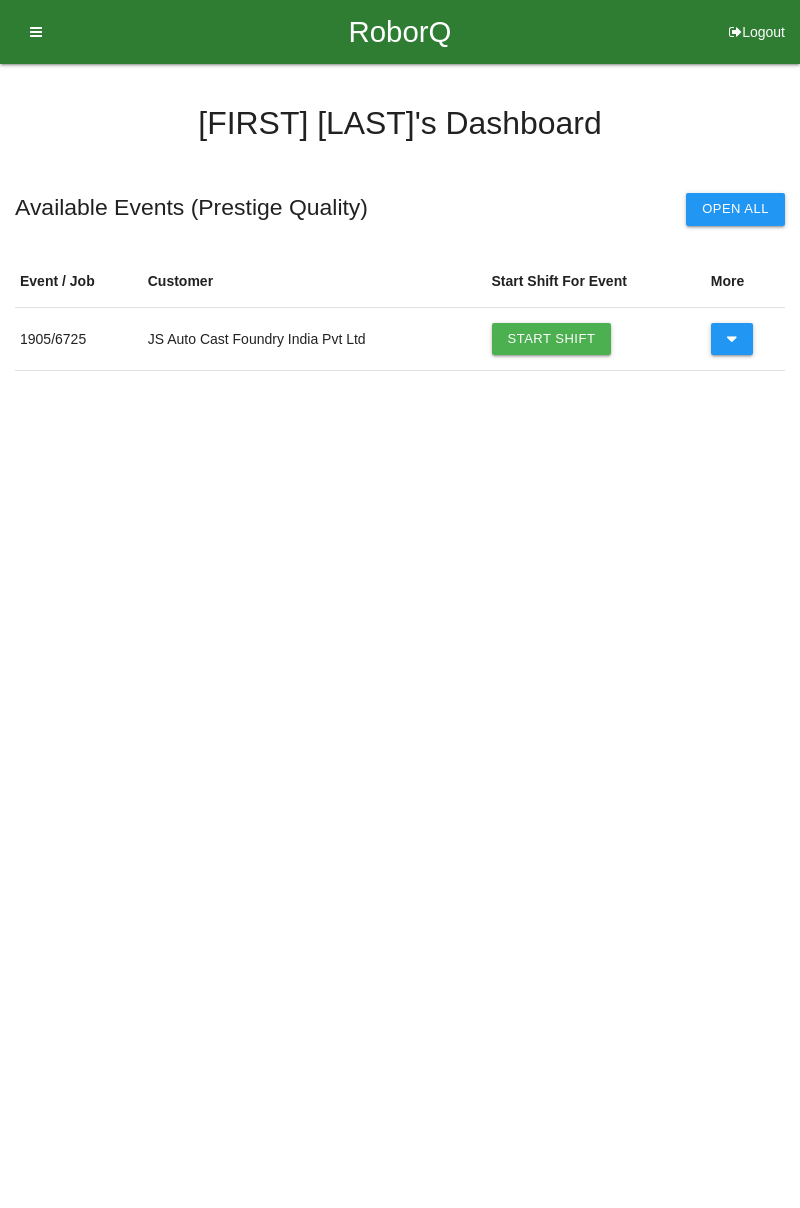 click on "Start Shift" at bounding box center [552, 339] 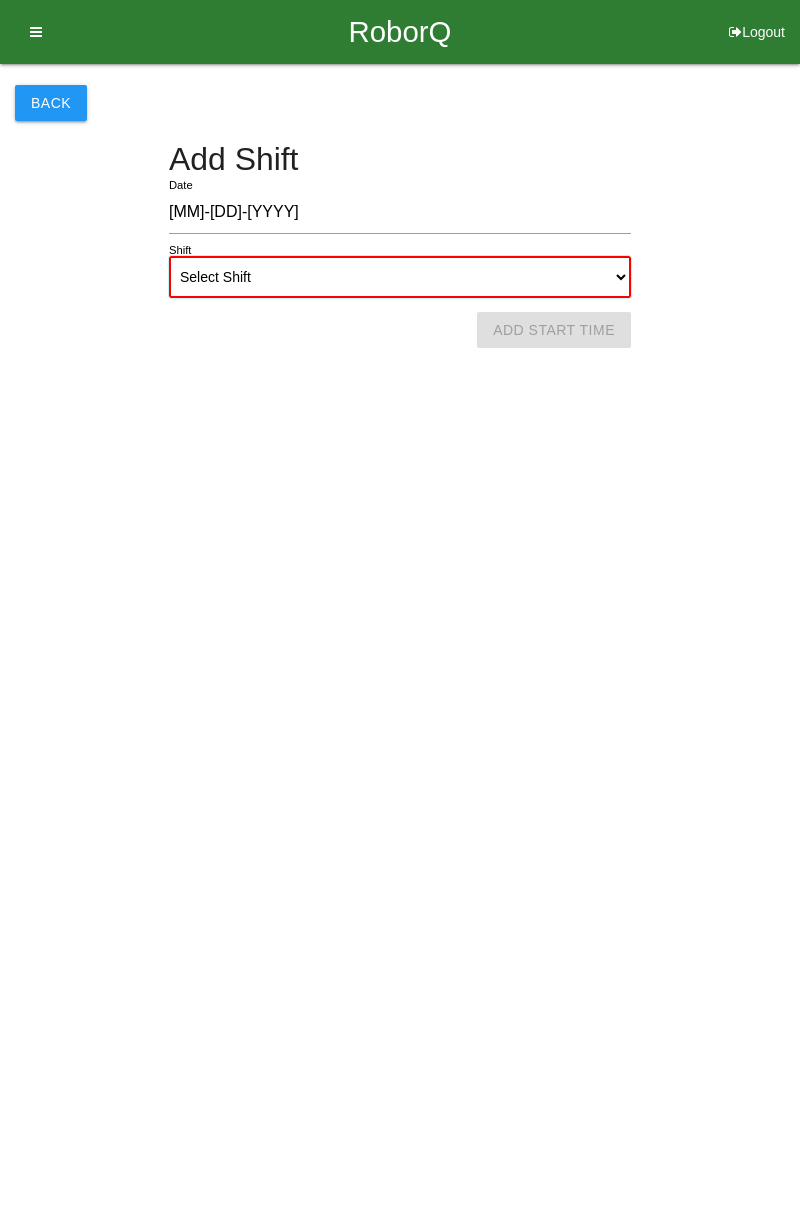 click on "Select Shift 1st Shift 2nd Shift 3rd Shift 4th Shift" at bounding box center [400, 277] 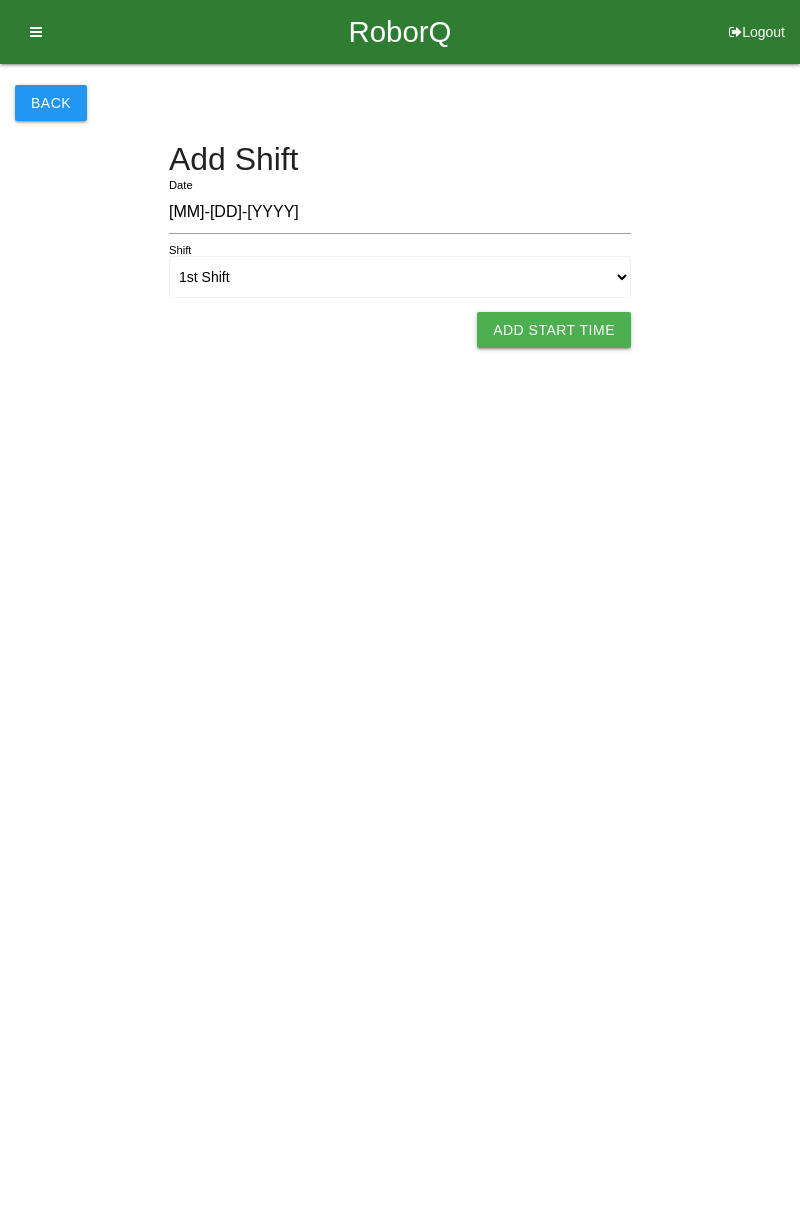 click on "Add Start Time" at bounding box center [554, 330] 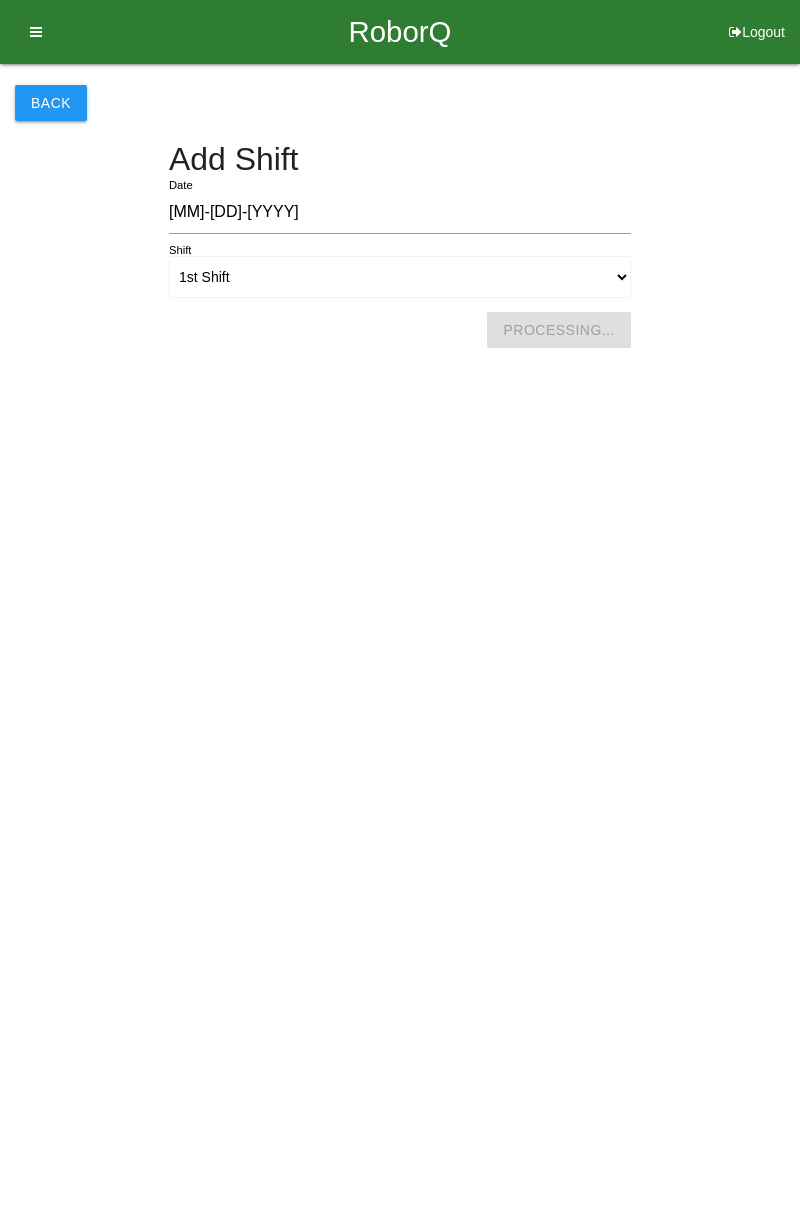 select on "7" 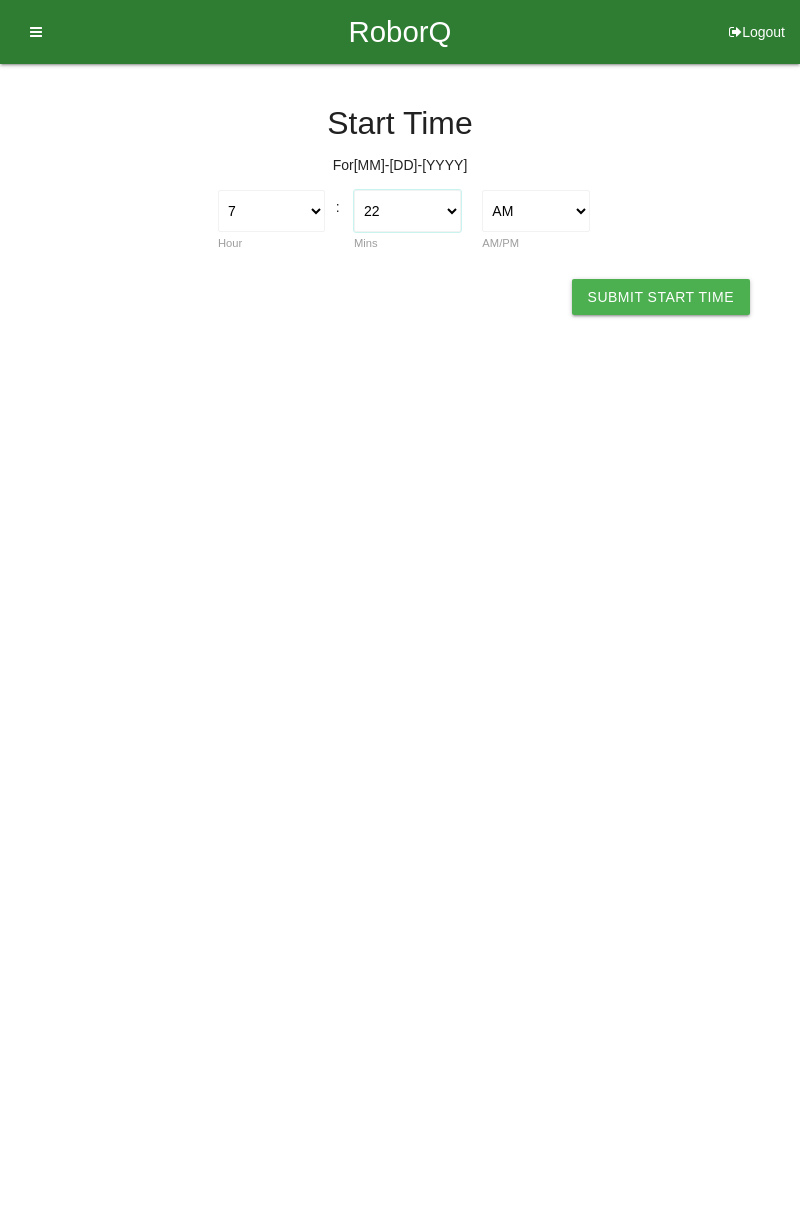 click on "00 01 02 03 04 05 06 07 08 09 10 11 12 13 14 15 16 17 18 19 20 21 22 23 24 25 26 27 28 29 30 31 32 33 34 35 36 37 38 39 40 41 42 43 44 45 46 47 48 49 50 51 52 53 54 55 56 57 58 59" at bounding box center [407, 211] 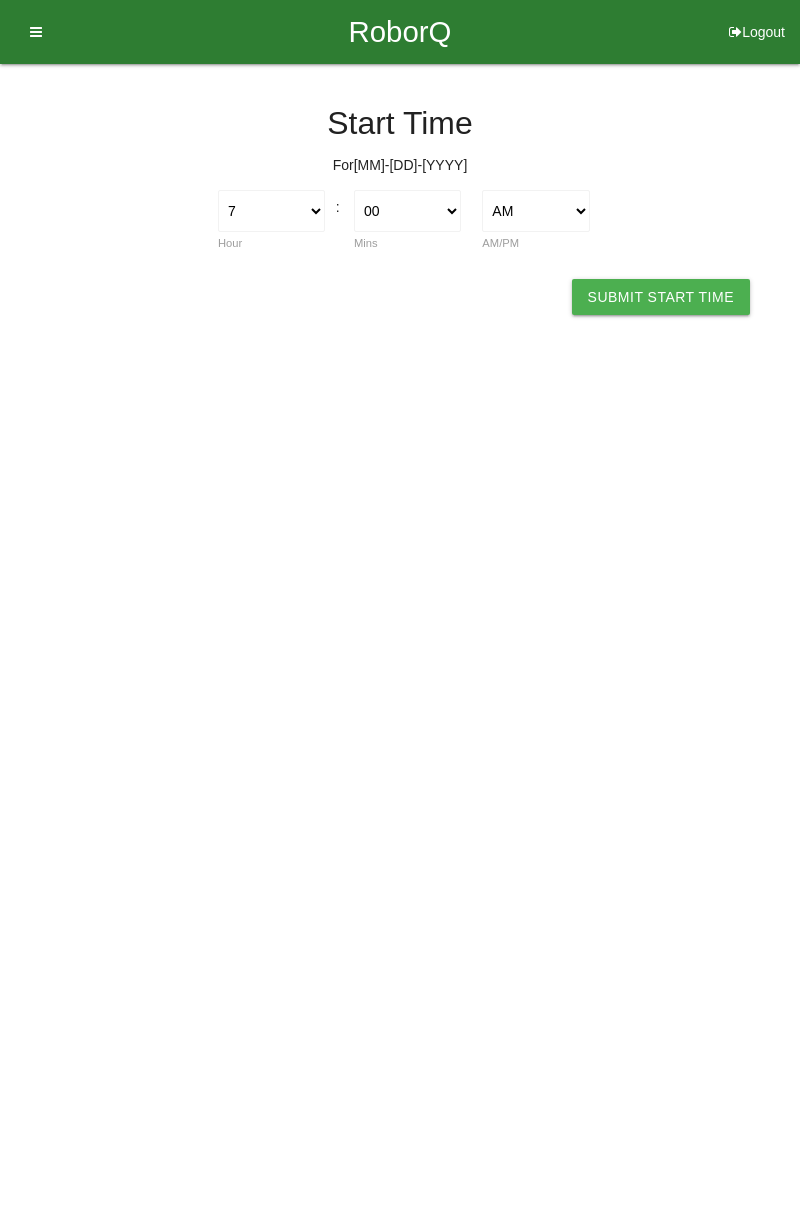 click on "Submit Start Time" at bounding box center (661, 297) 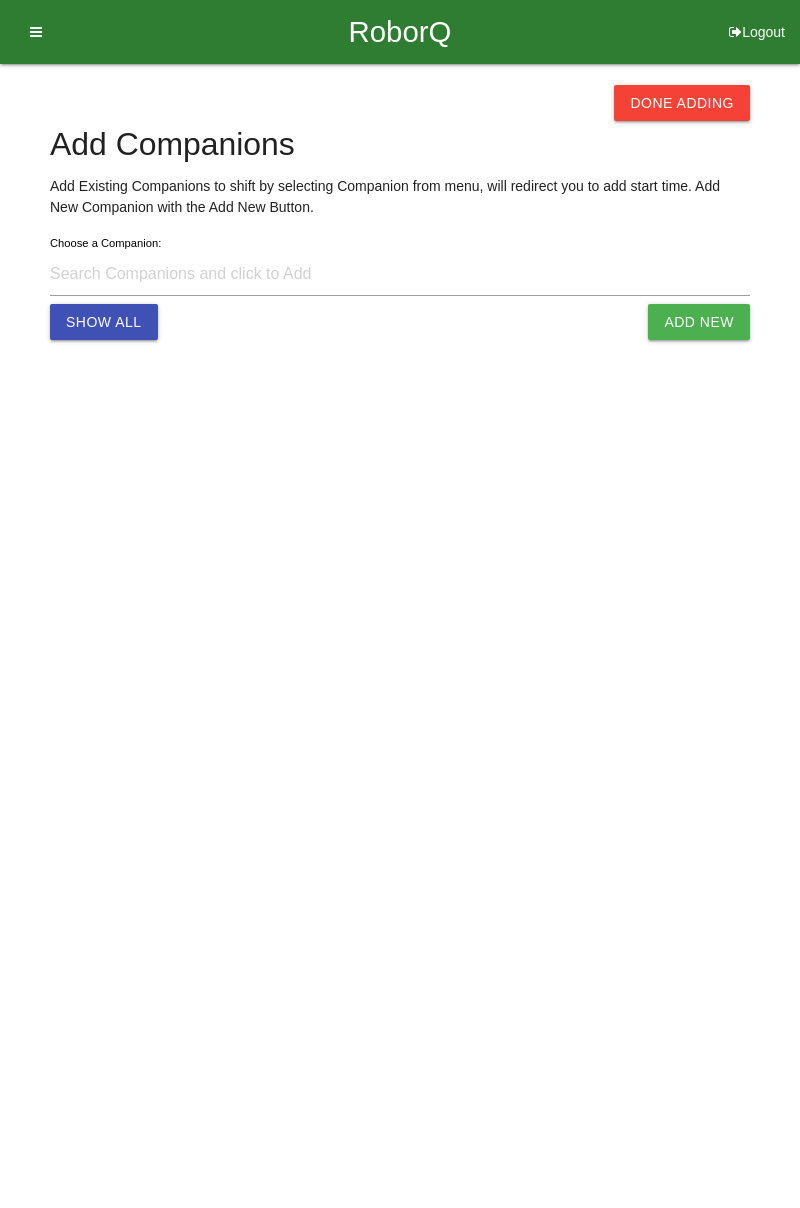 click on "Done Adding" at bounding box center [682, 103] 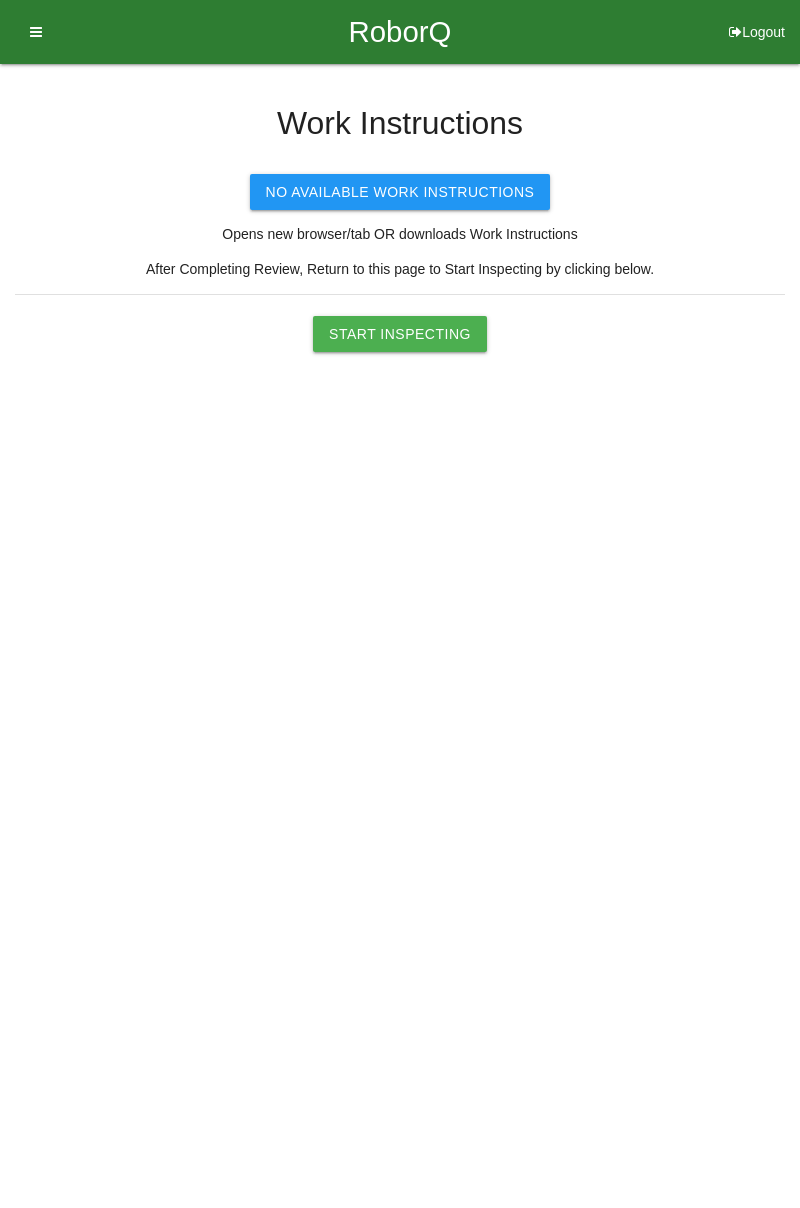 click on "Start Inspecting" at bounding box center (400, 334) 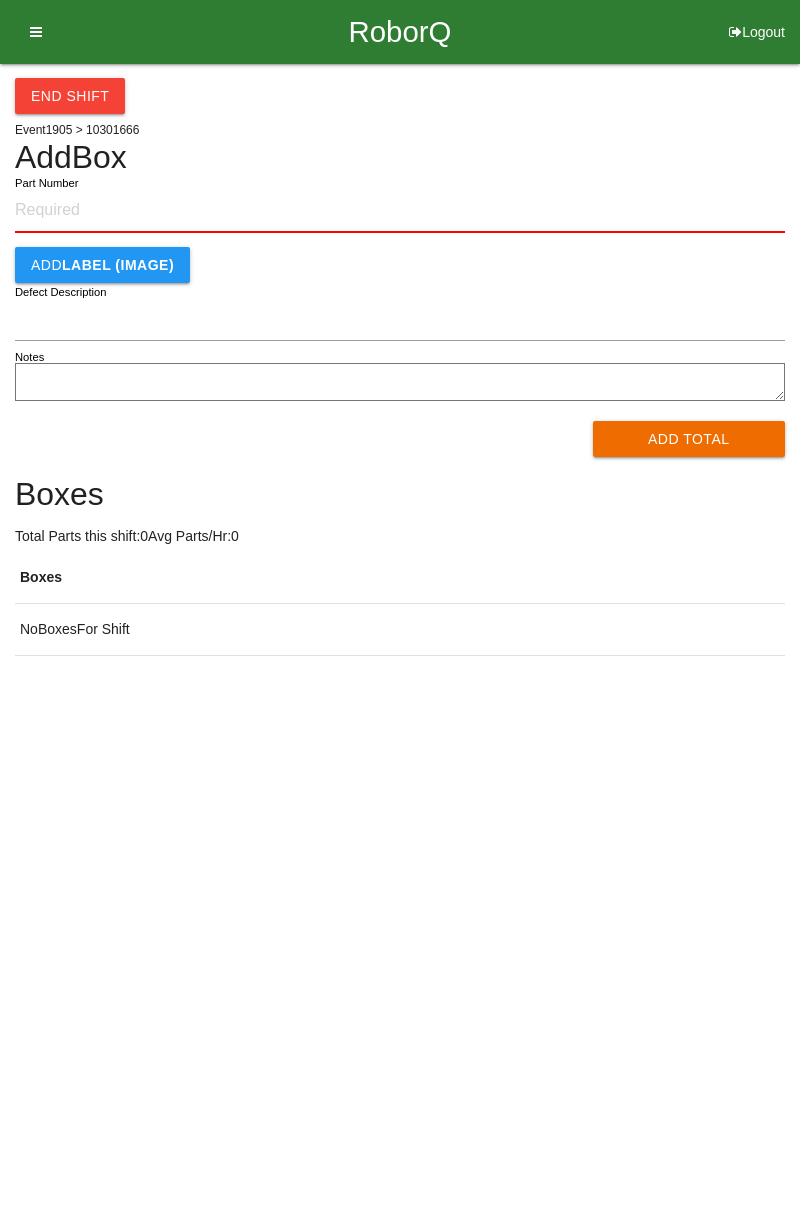 click on "Add  Box" at bounding box center (400, 157) 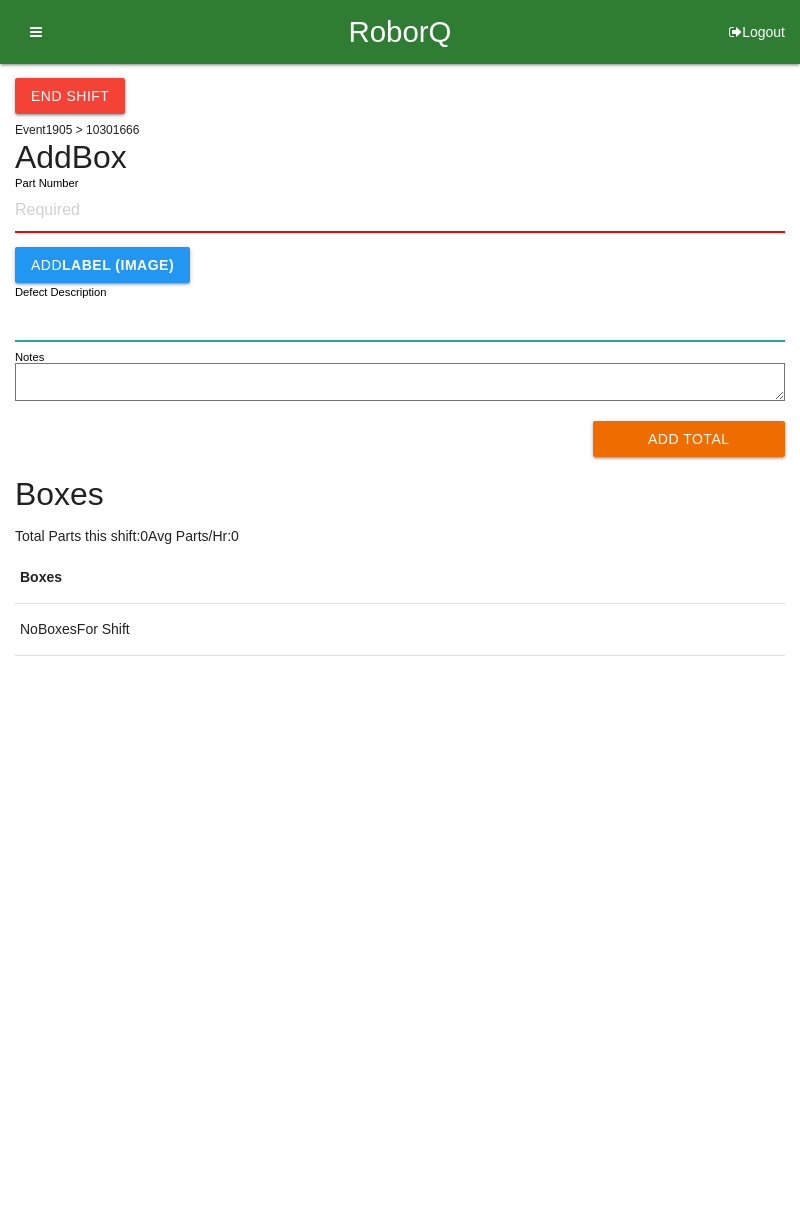 click on "Defect Description" at bounding box center (400, 319) 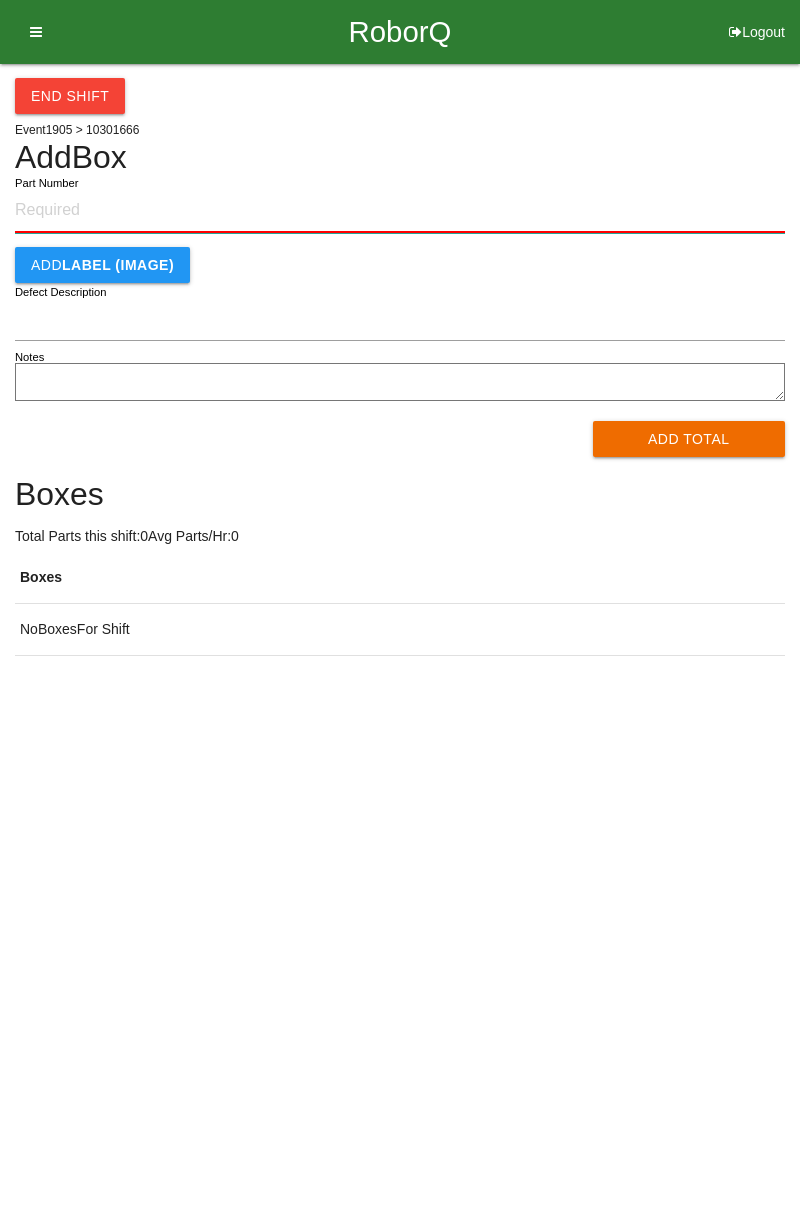 click on "Part Number" at bounding box center (400, 211) 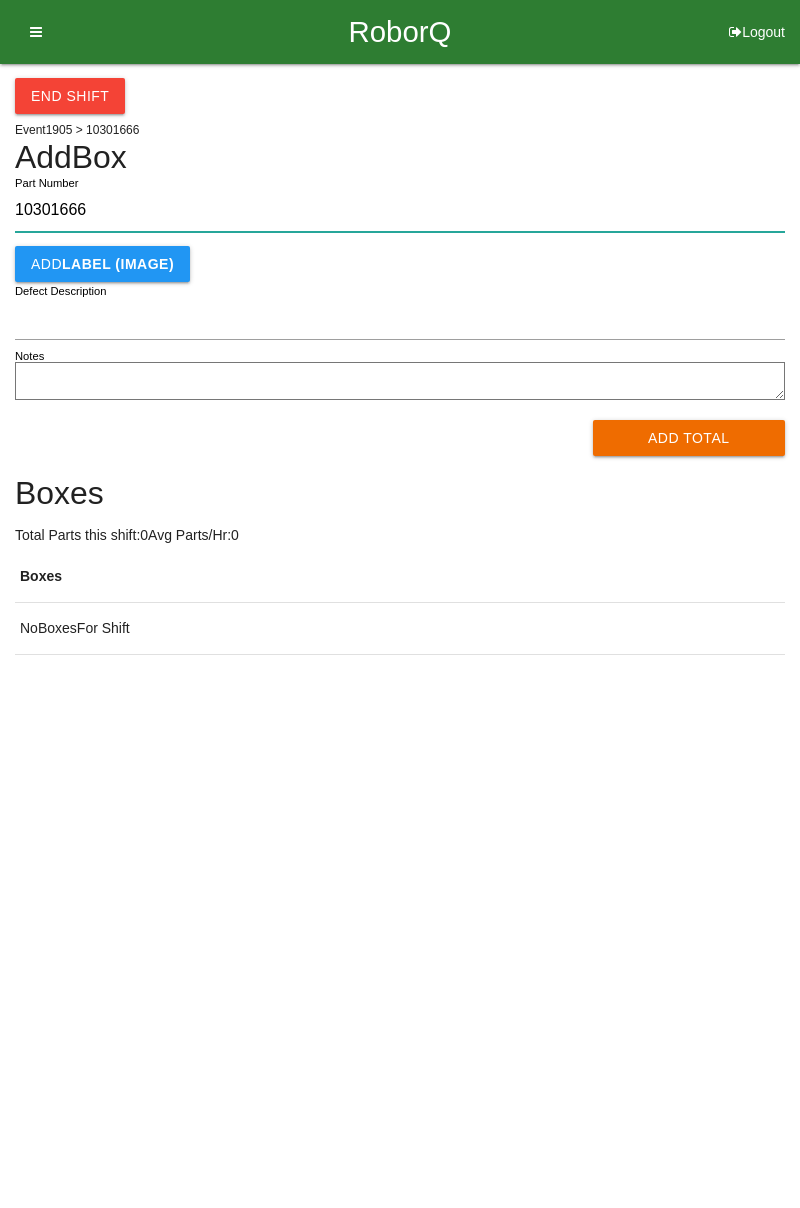 type on "10301666" 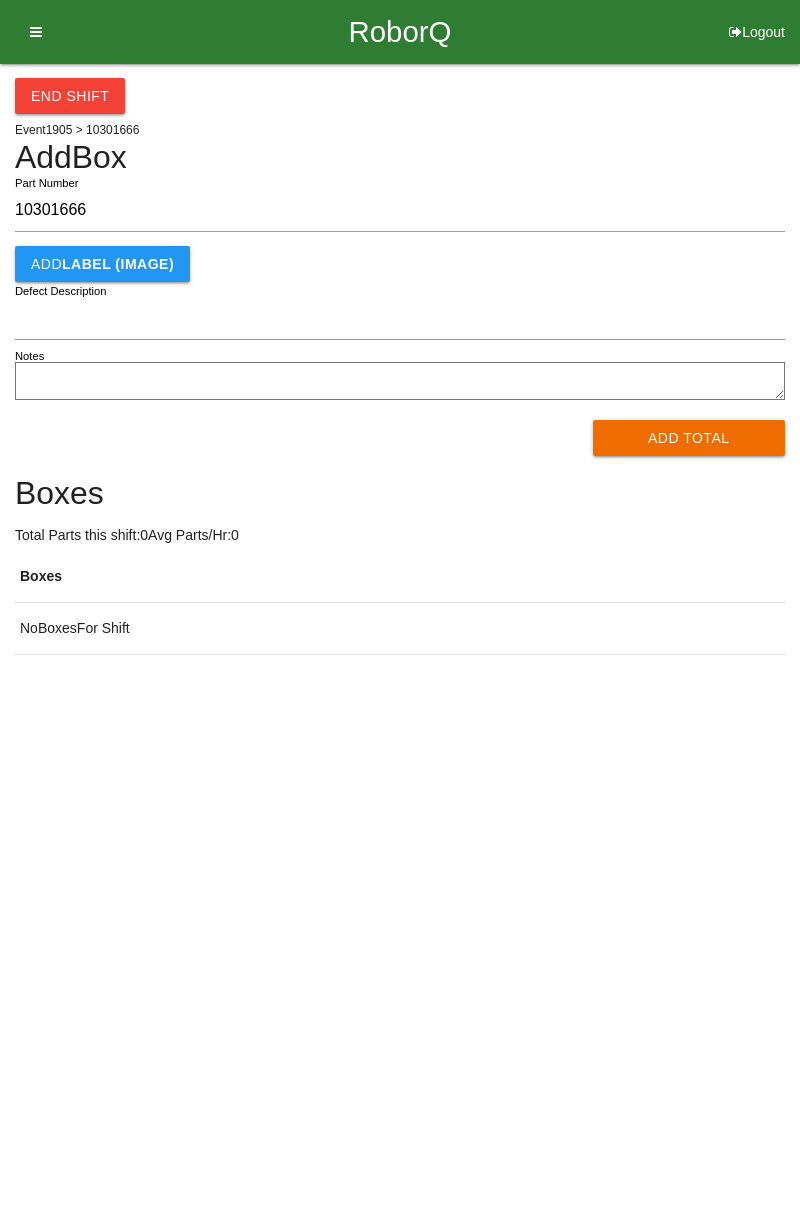 click on "Add Total" at bounding box center (689, 438) 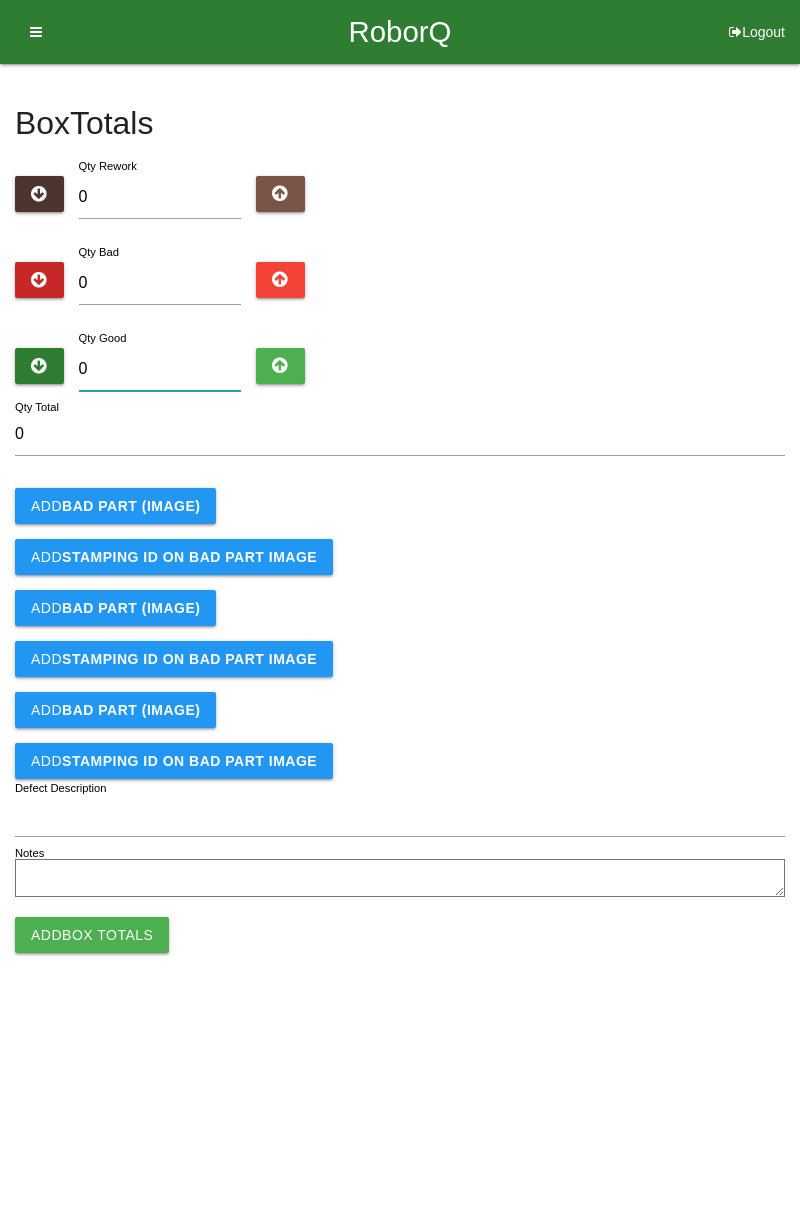 click on "0" at bounding box center [160, 369] 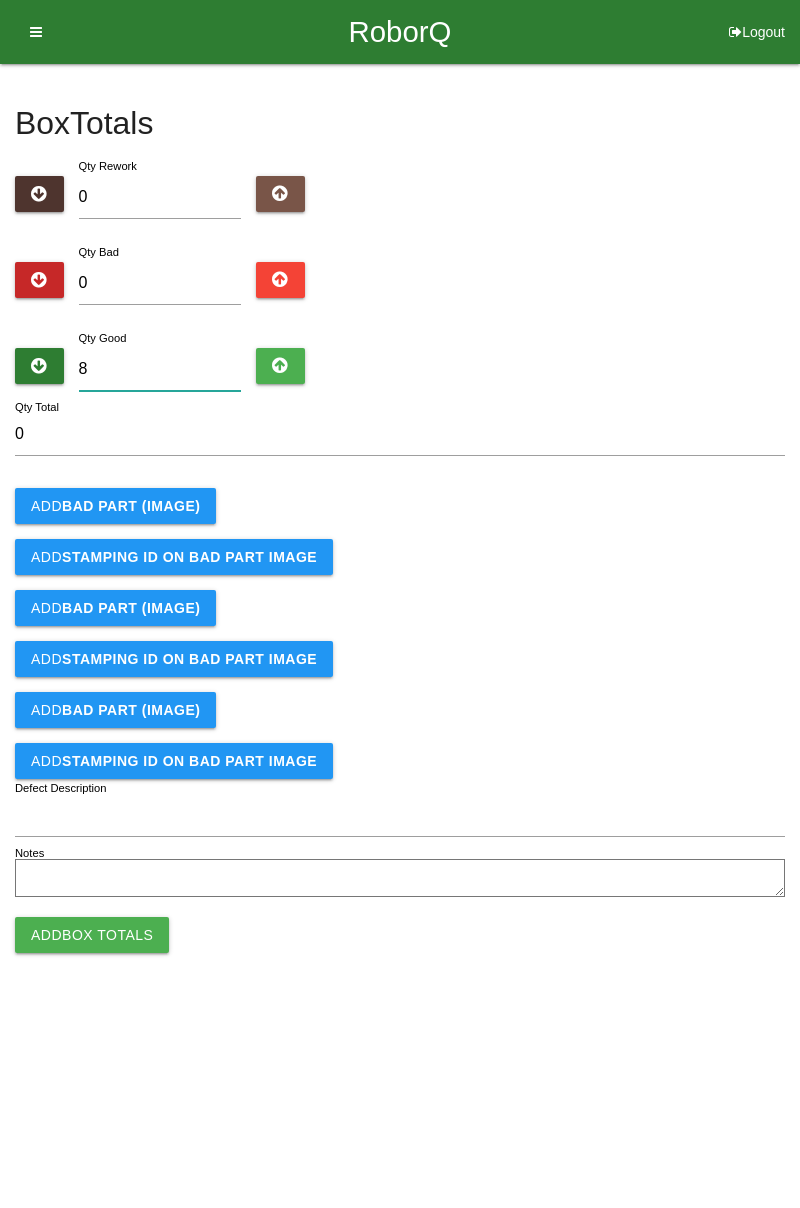 type on "8" 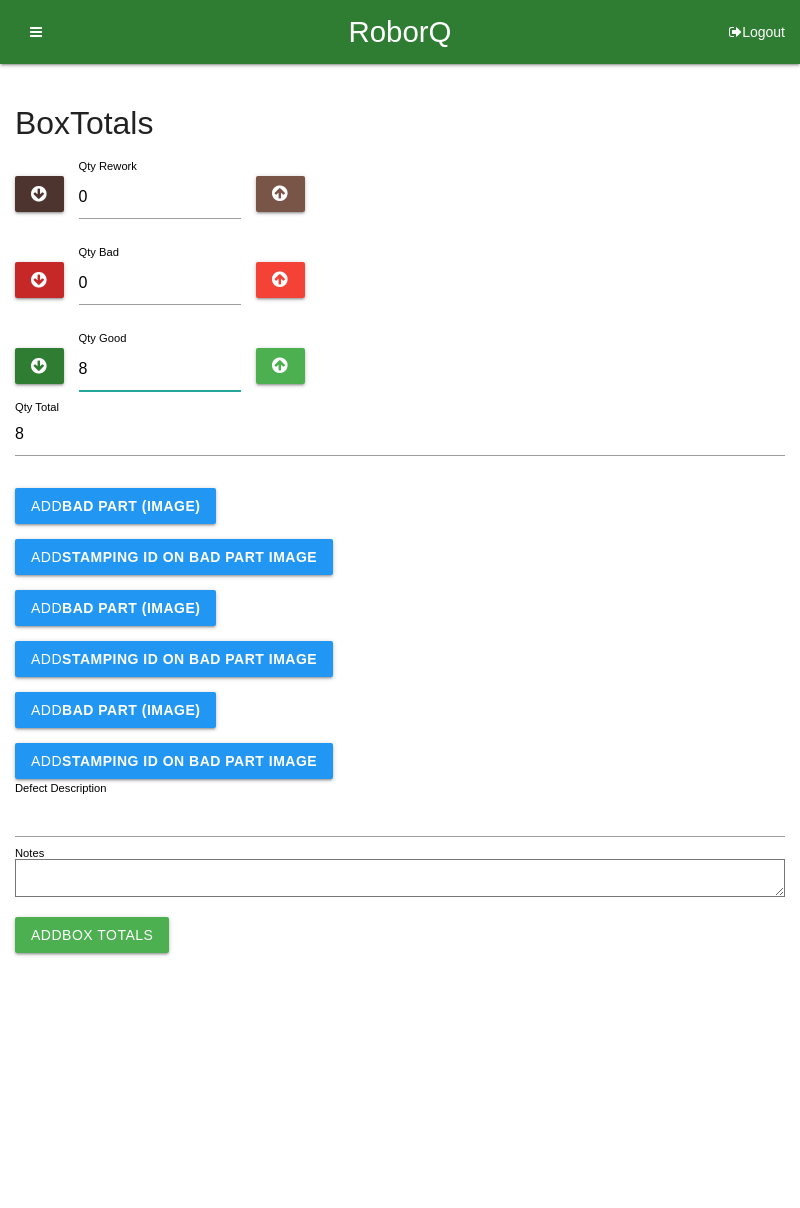 type on "84" 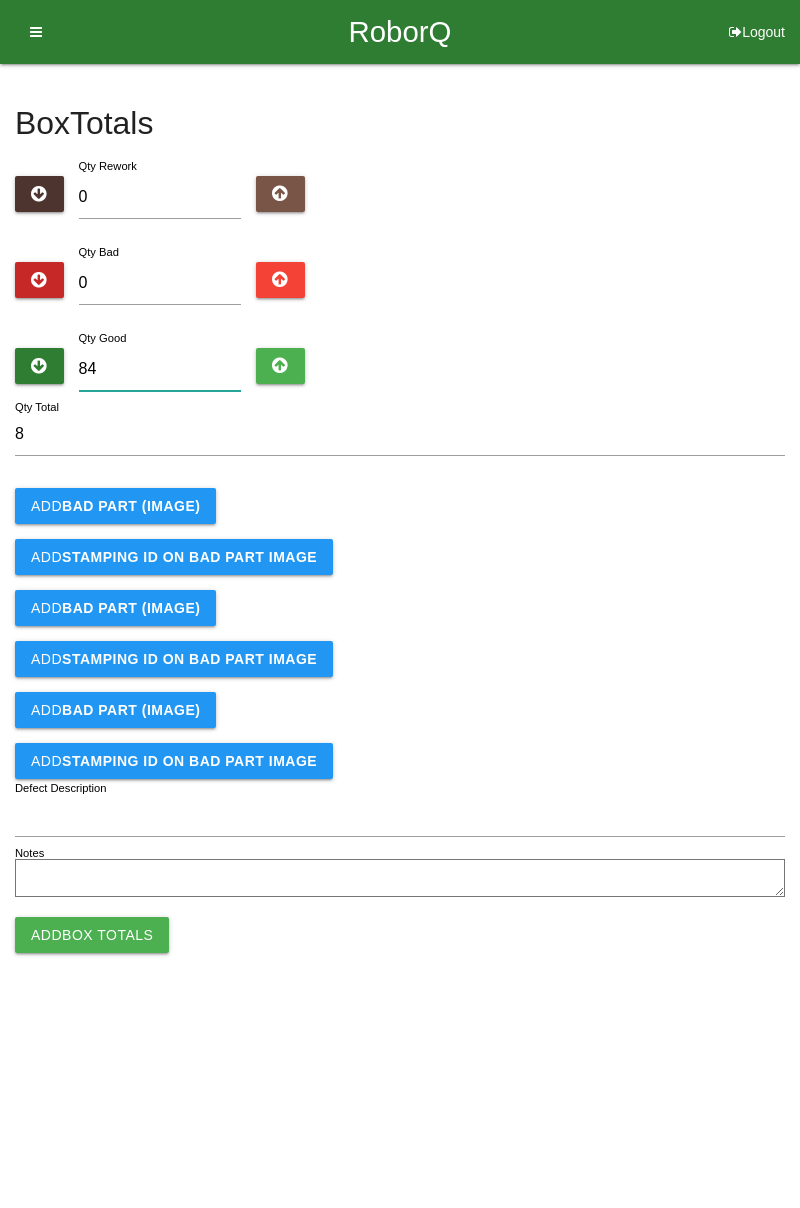 type on "84" 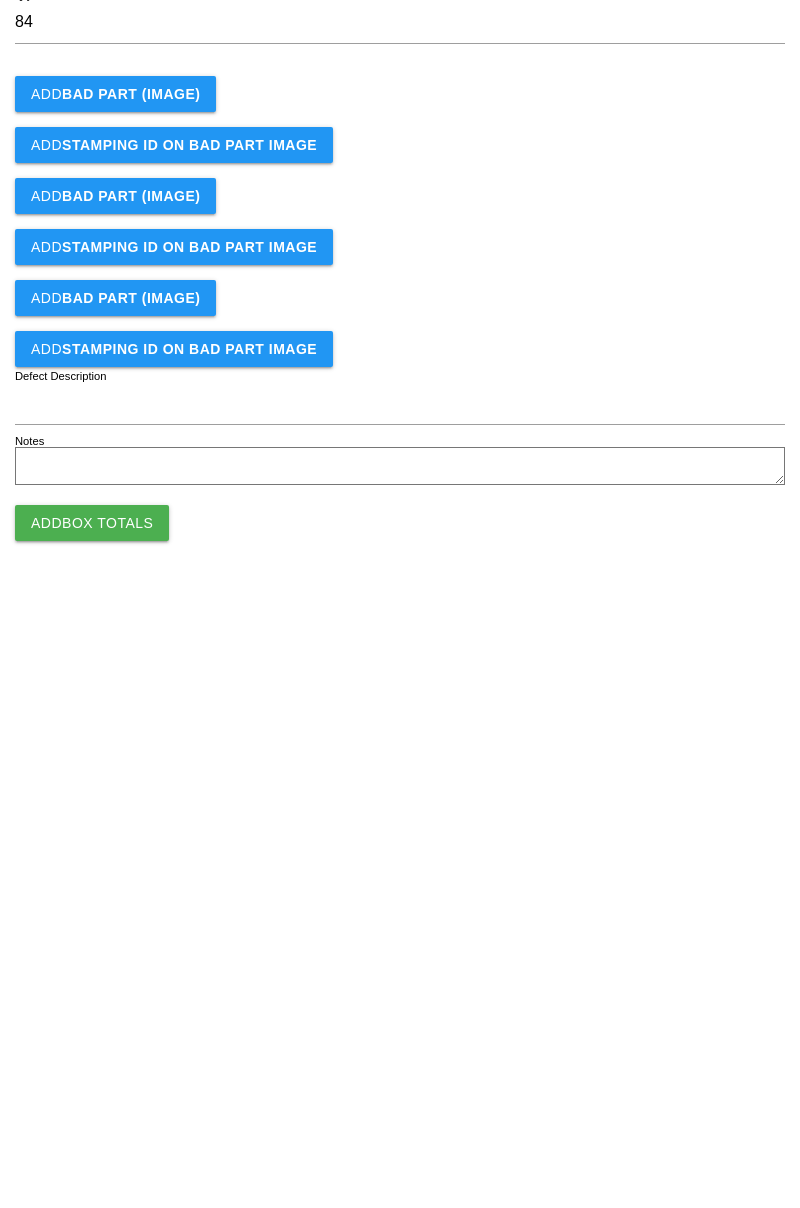 type on "84" 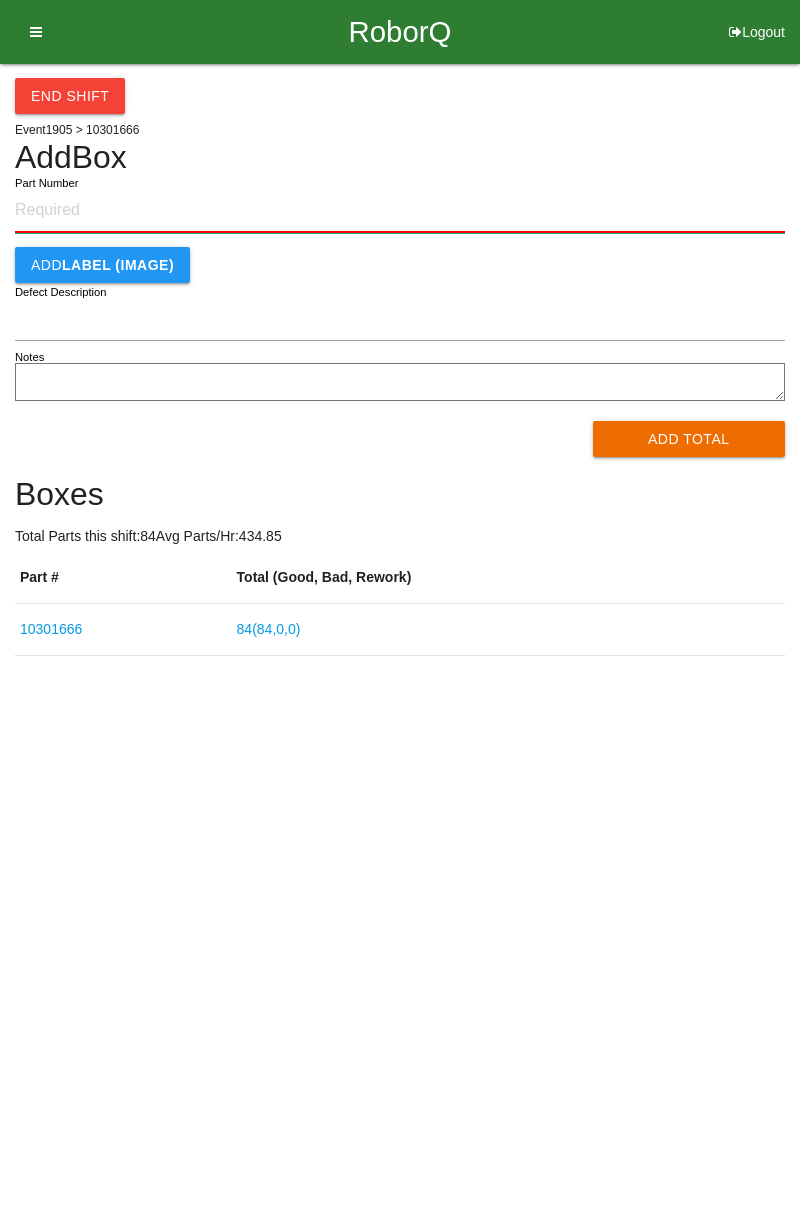 paste on "10301666" 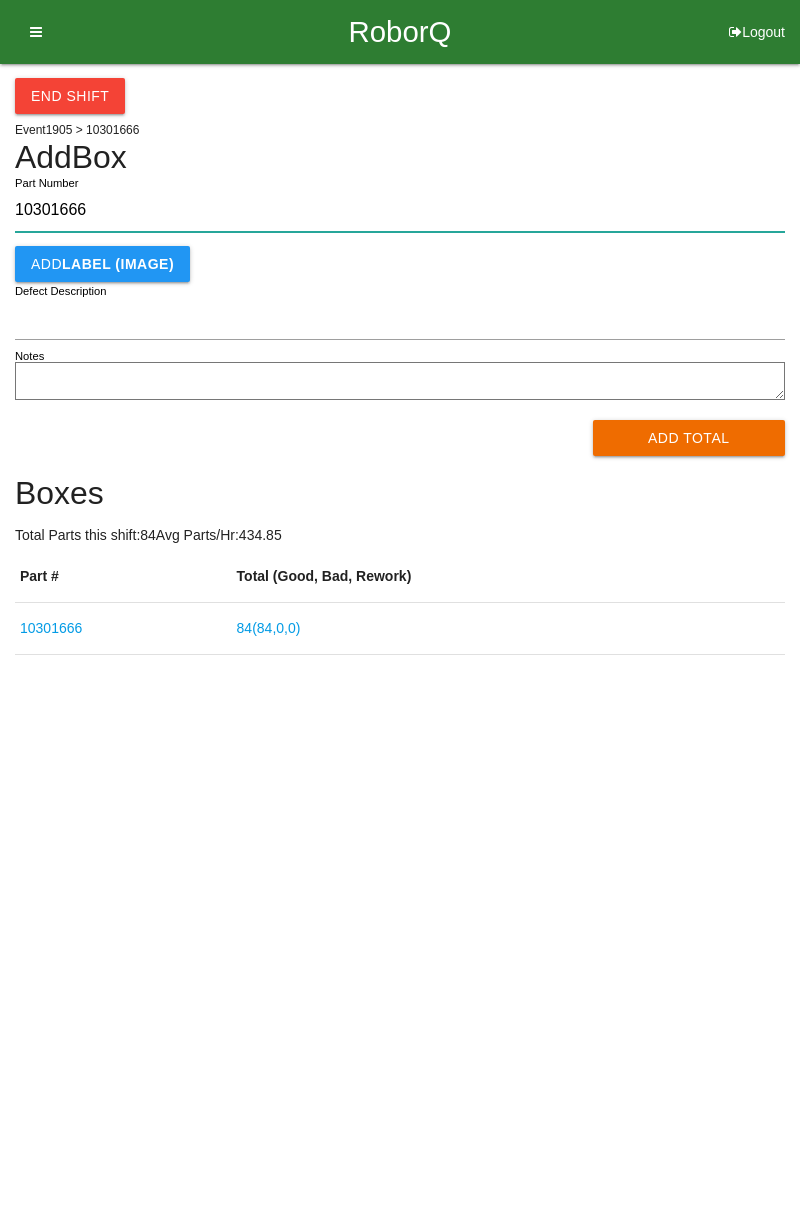 type on "10301666" 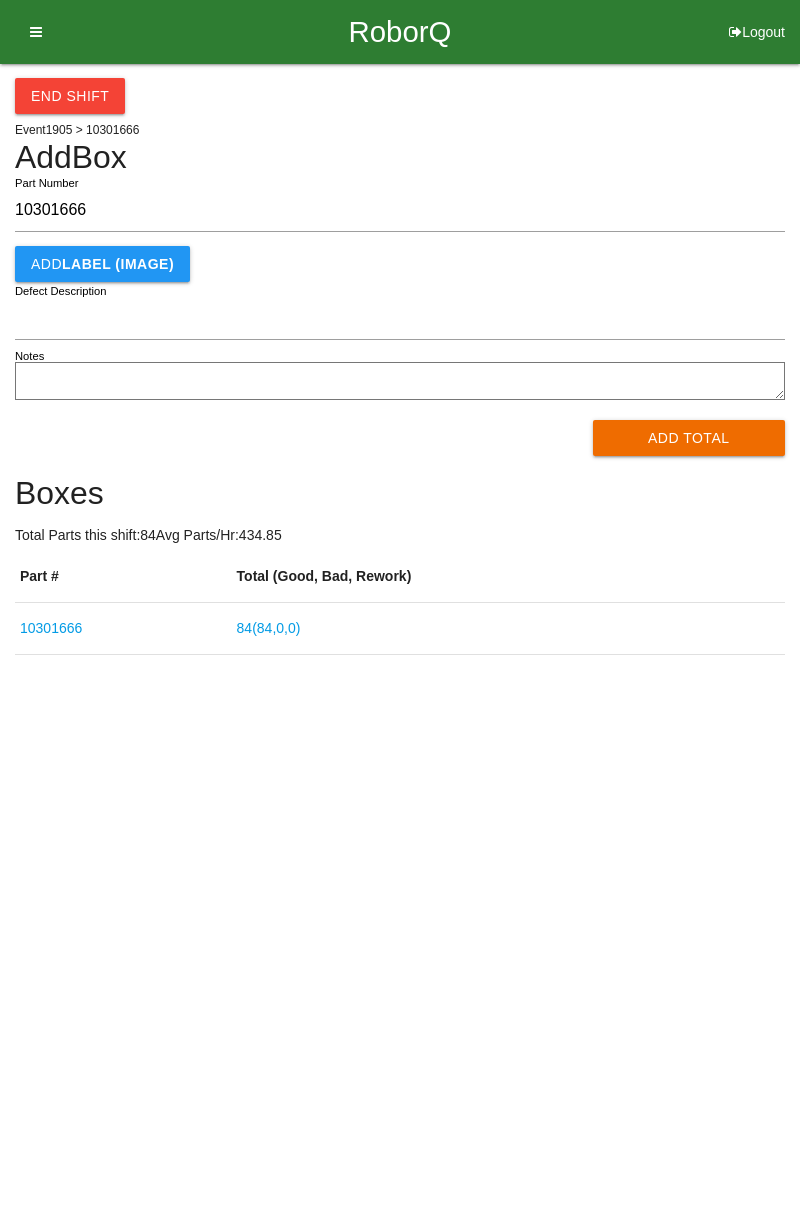 click on "Add Total" at bounding box center (689, 438) 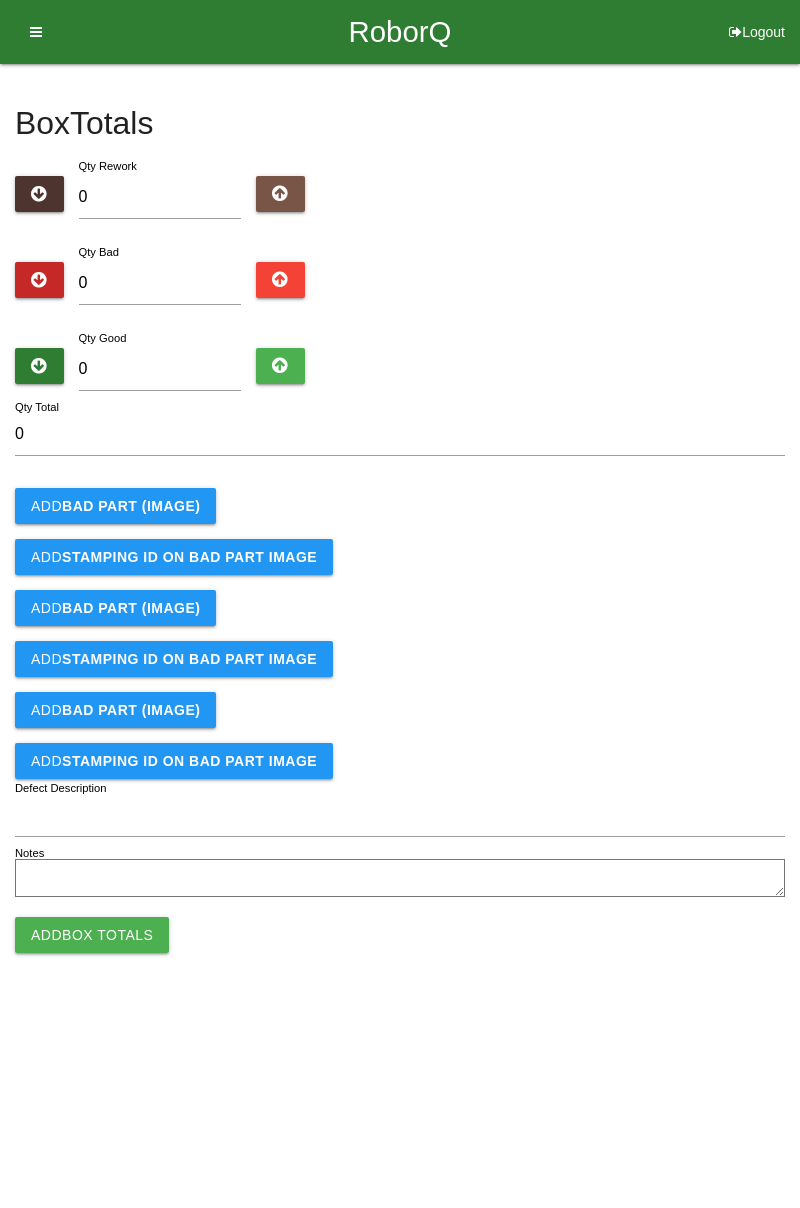 click on "Add  Box Totals" at bounding box center [92, 935] 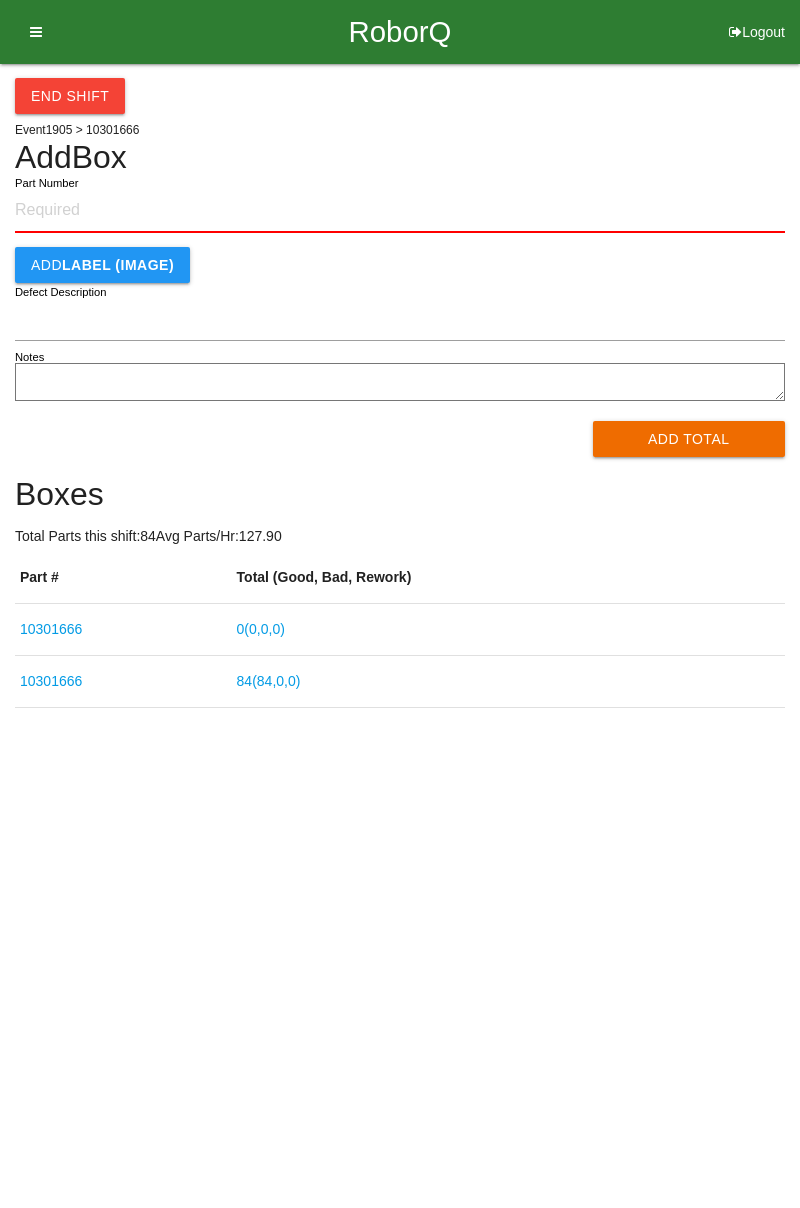 click on "0 ( 0 , 0 , 0 )" at bounding box center [261, 629] 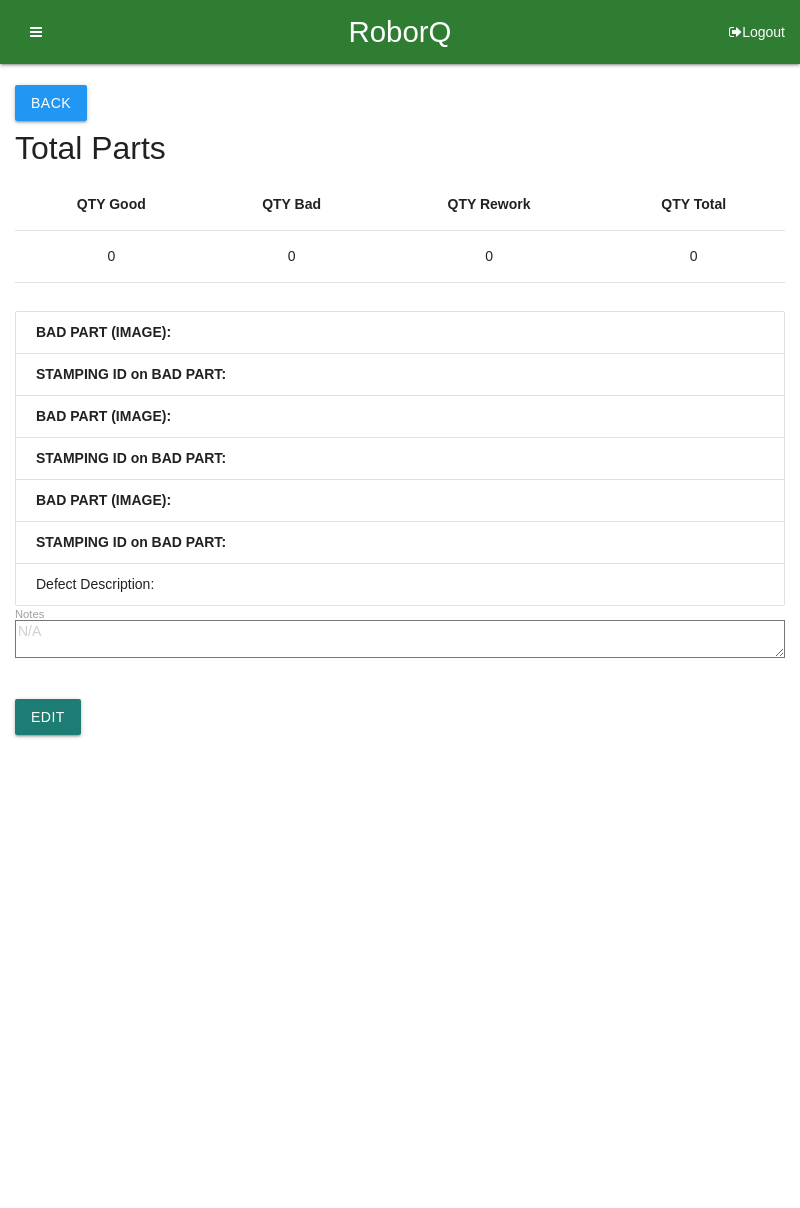 click on "Edit" at bounding box center [48, 717] 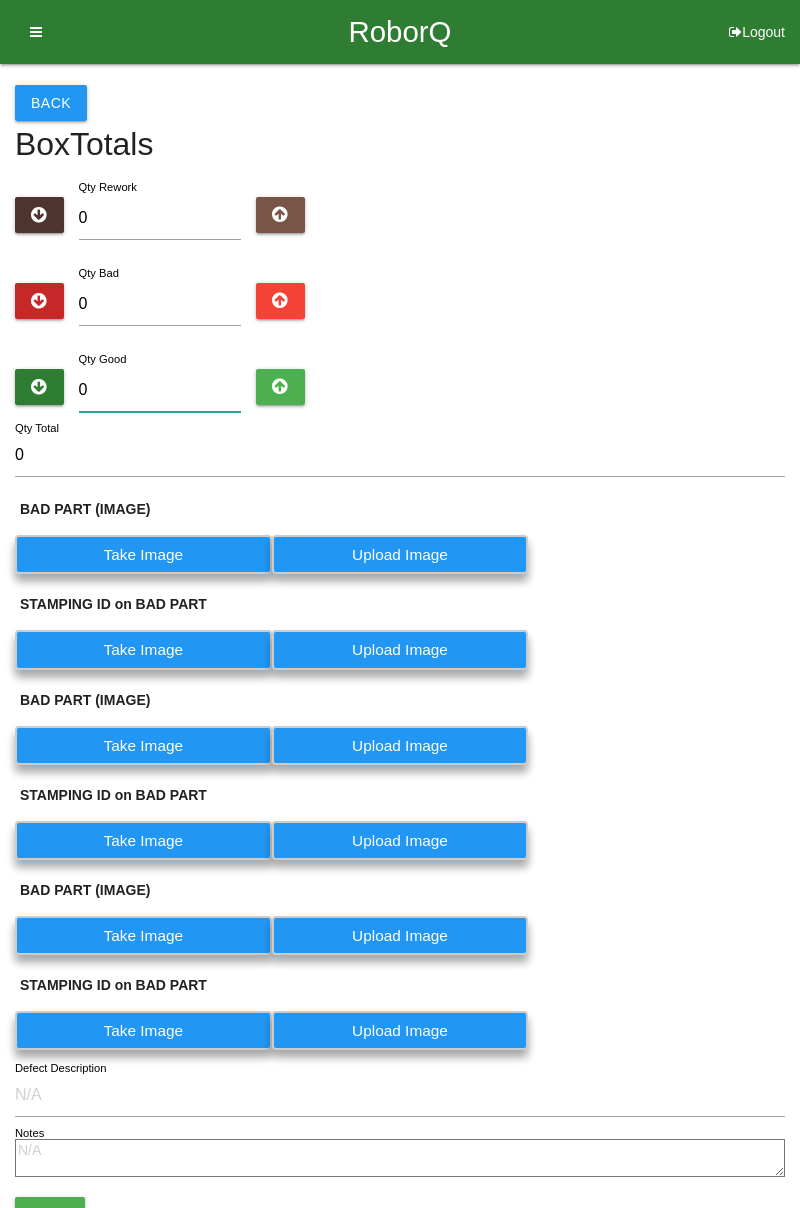 click on "0" at bounding box center (160, 390) 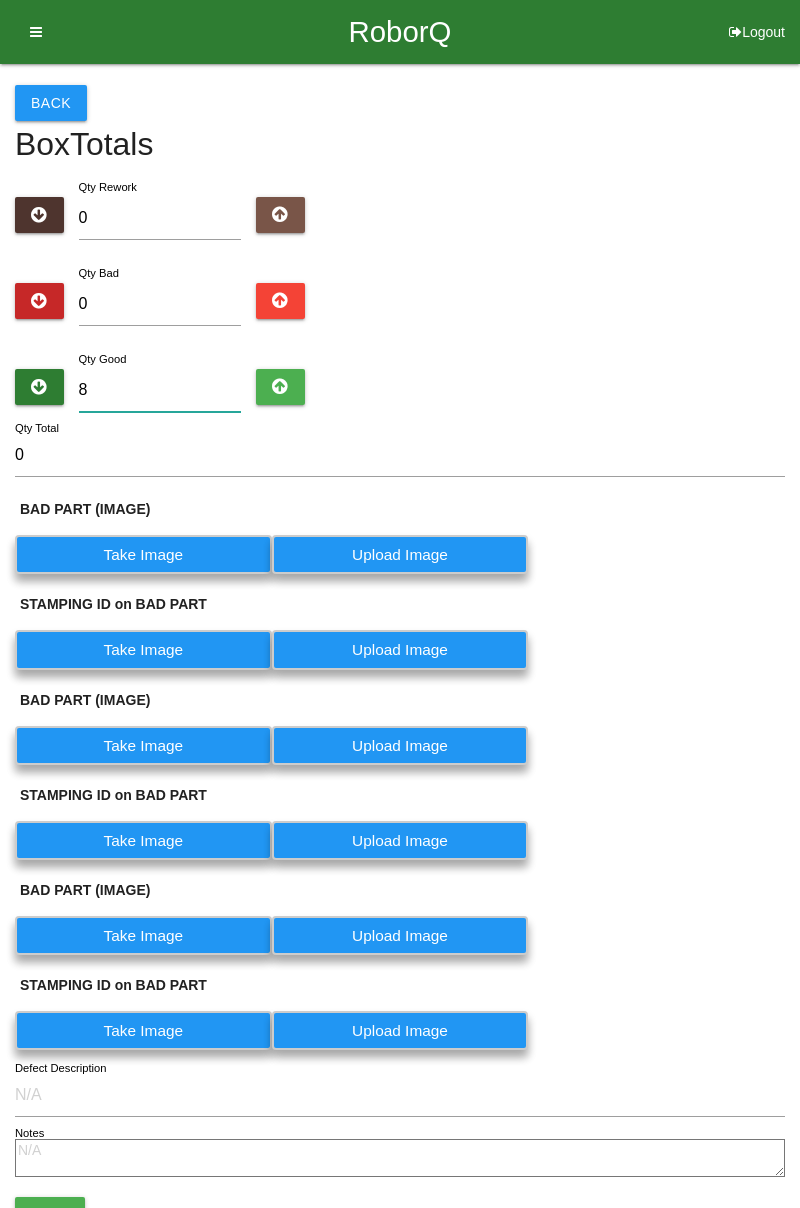 type on "8" 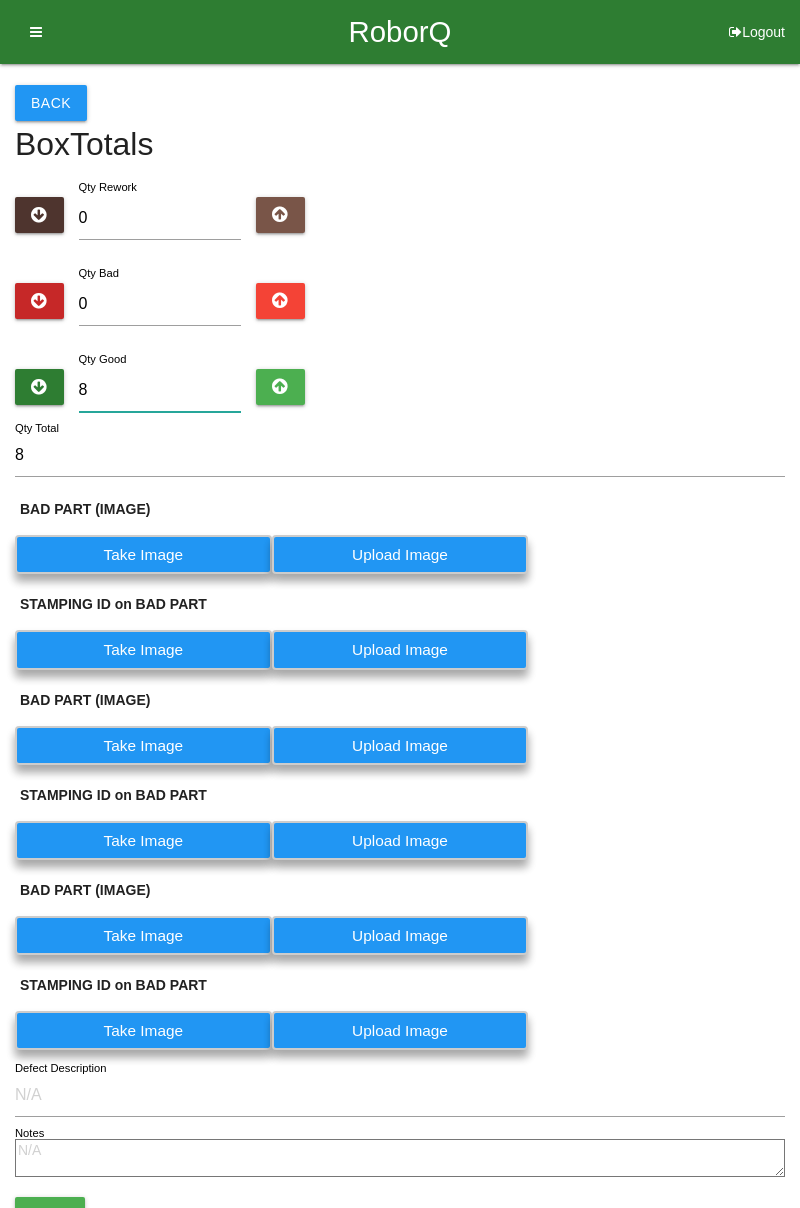 type on "84" 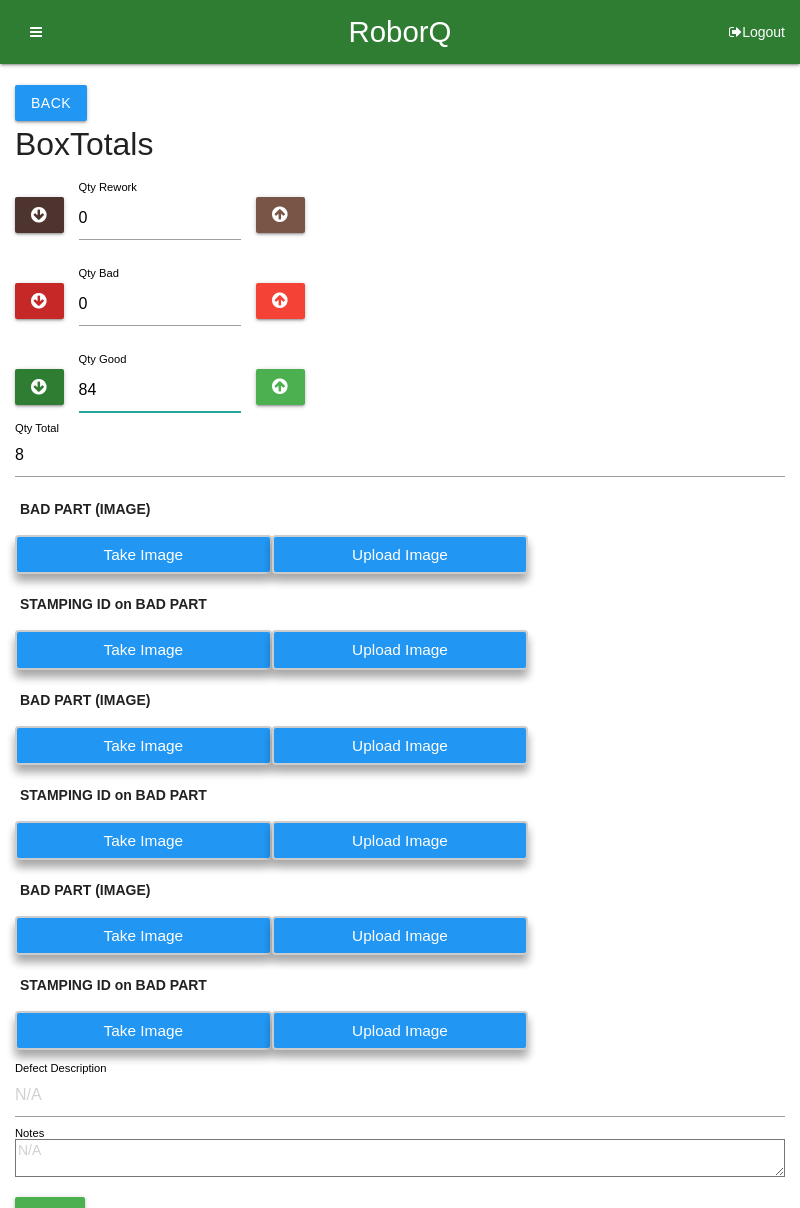 type on "84" 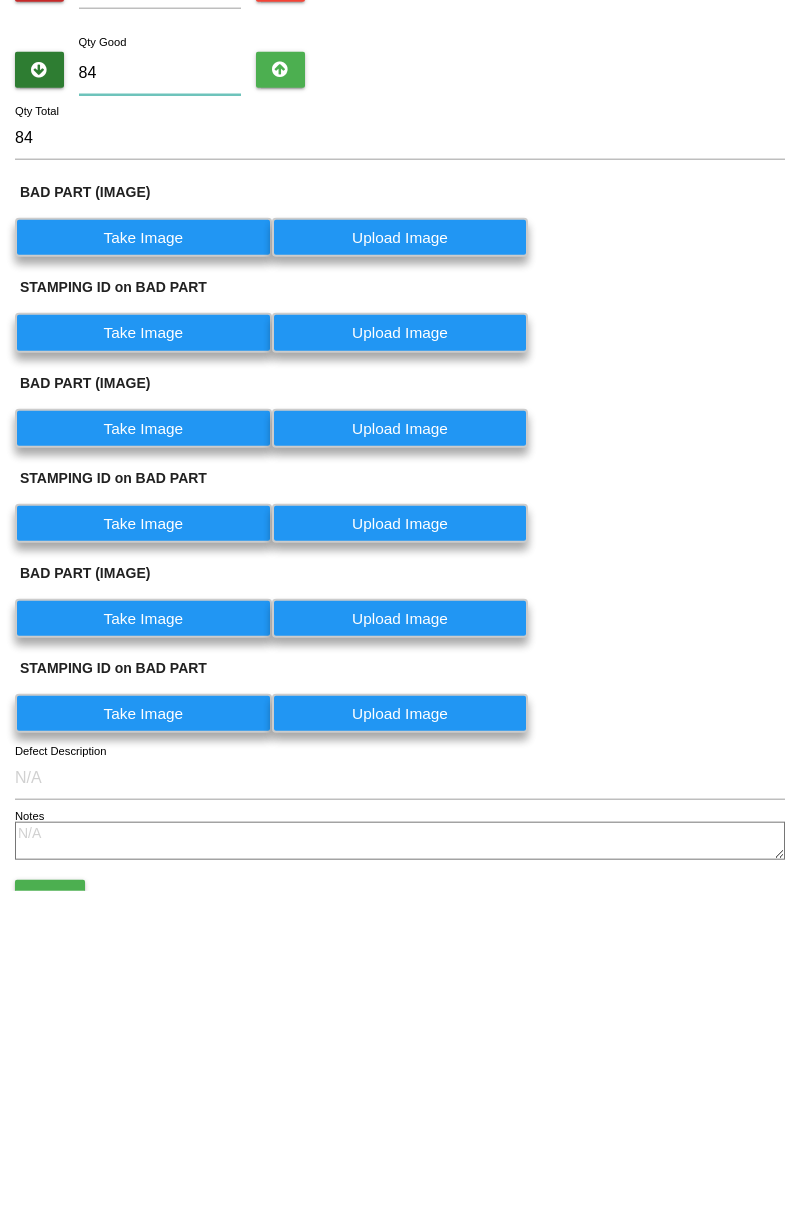 scroll, scrollTop: 124, scrollLeft: 0, axis: vertical 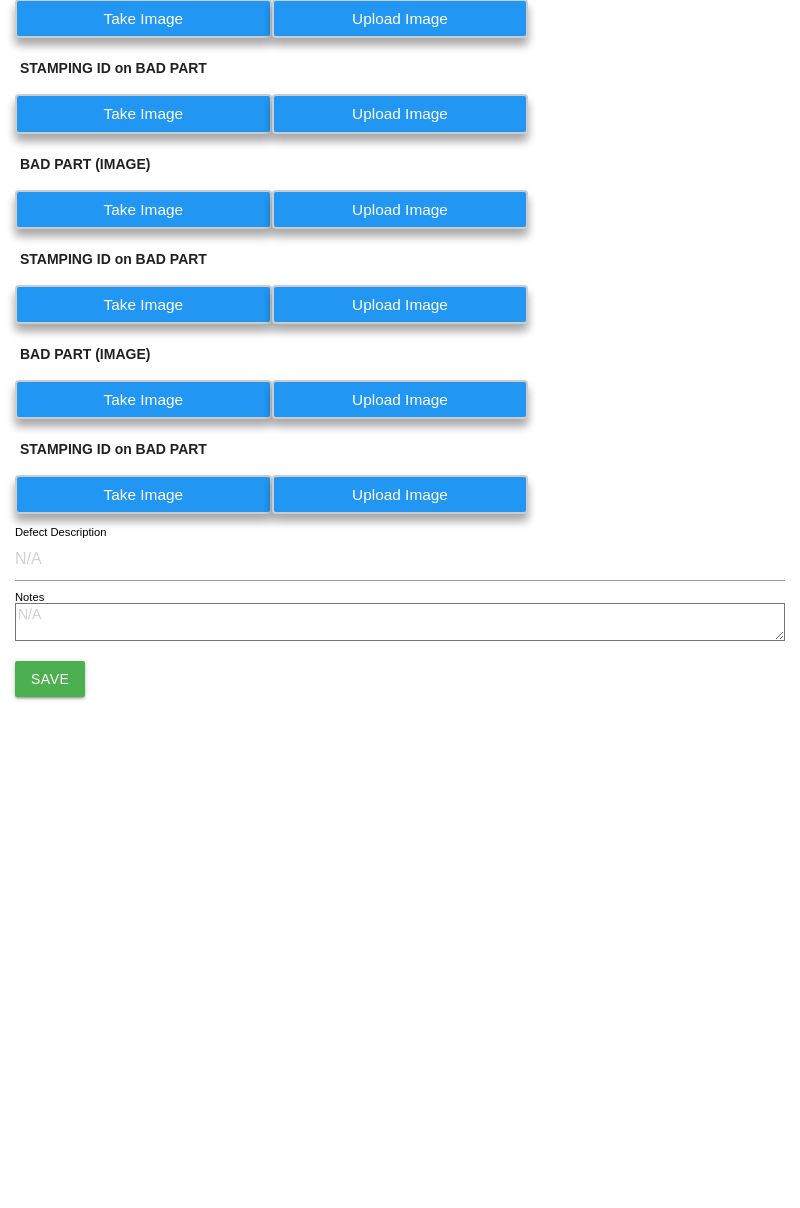 type on "84" 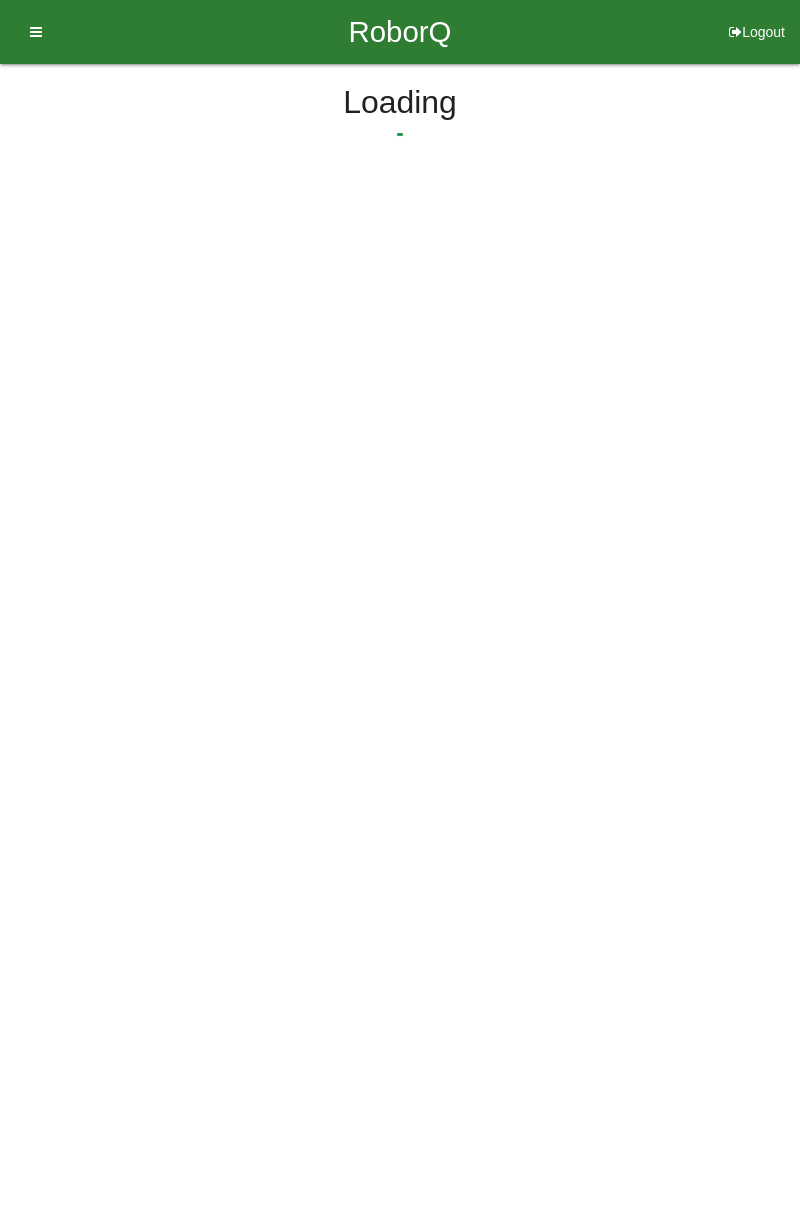 scroll, scrollTop: 0, scrollLeft: 0, axis: both 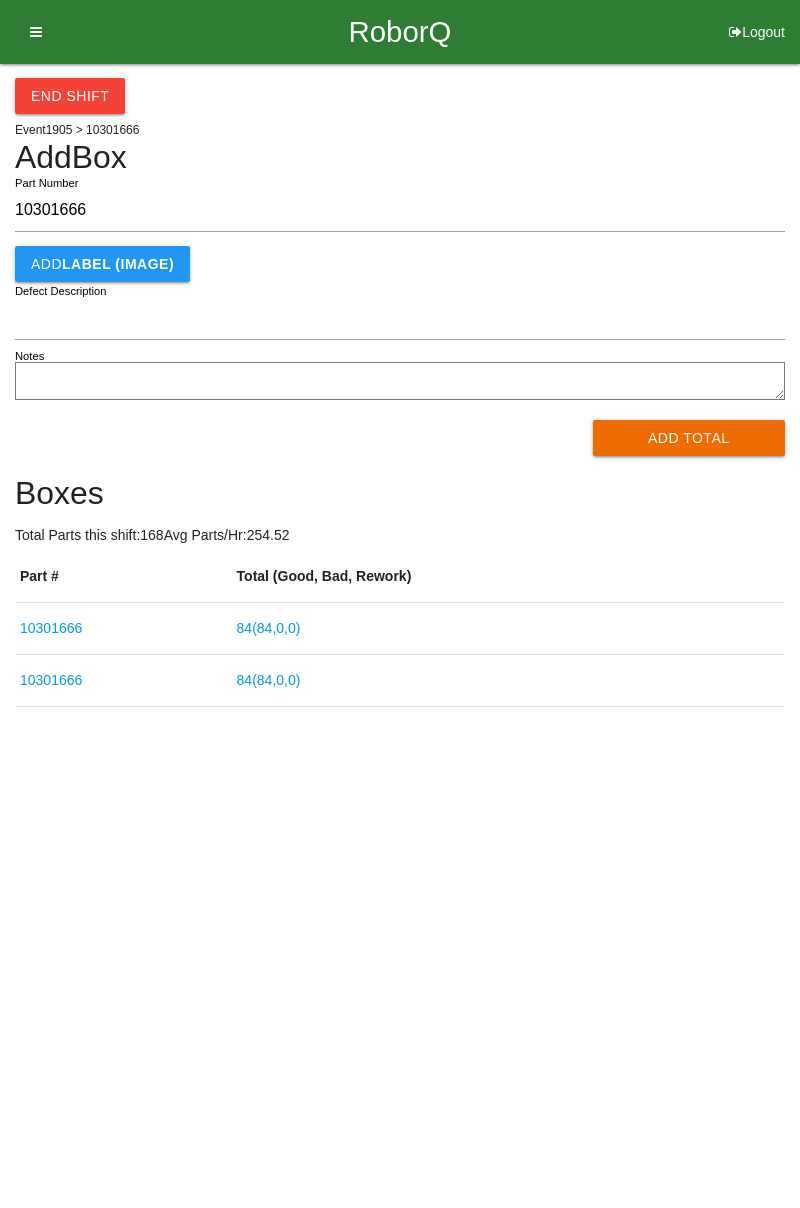 type on "10301666" 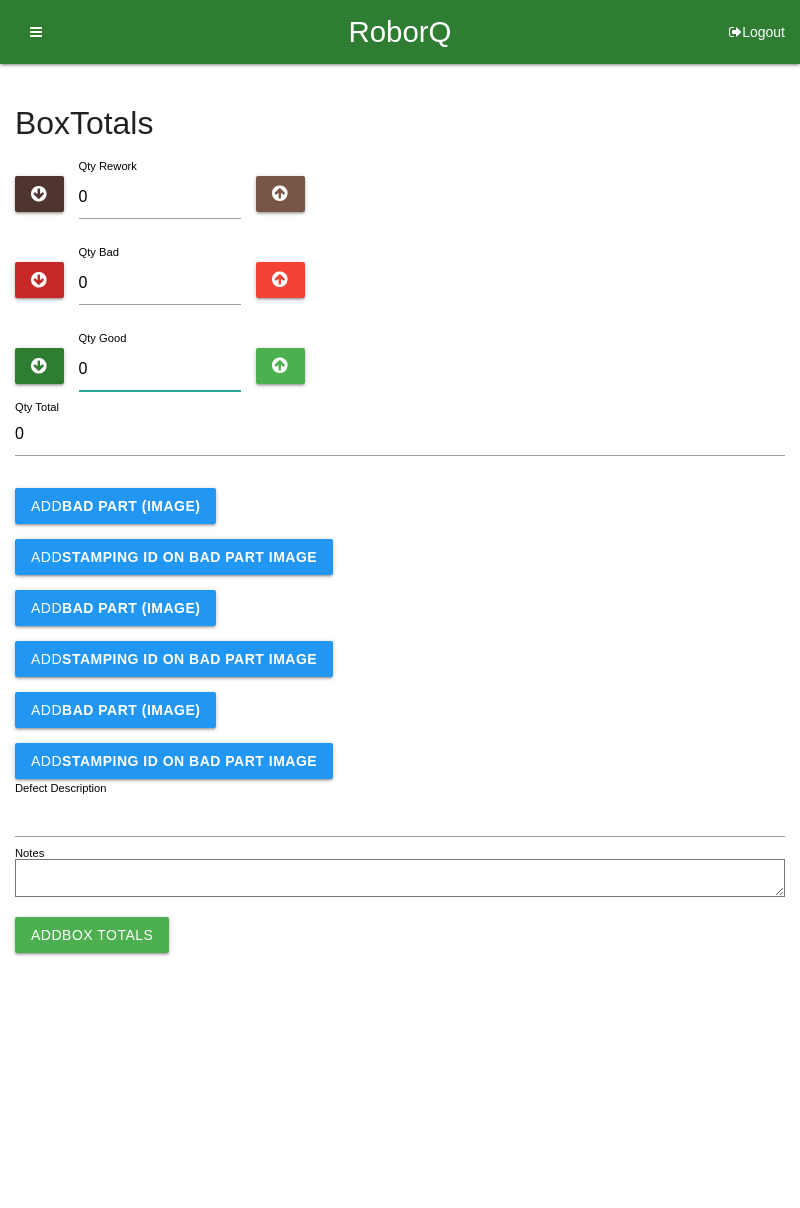 click on "0" at bounding box center (160, 369) 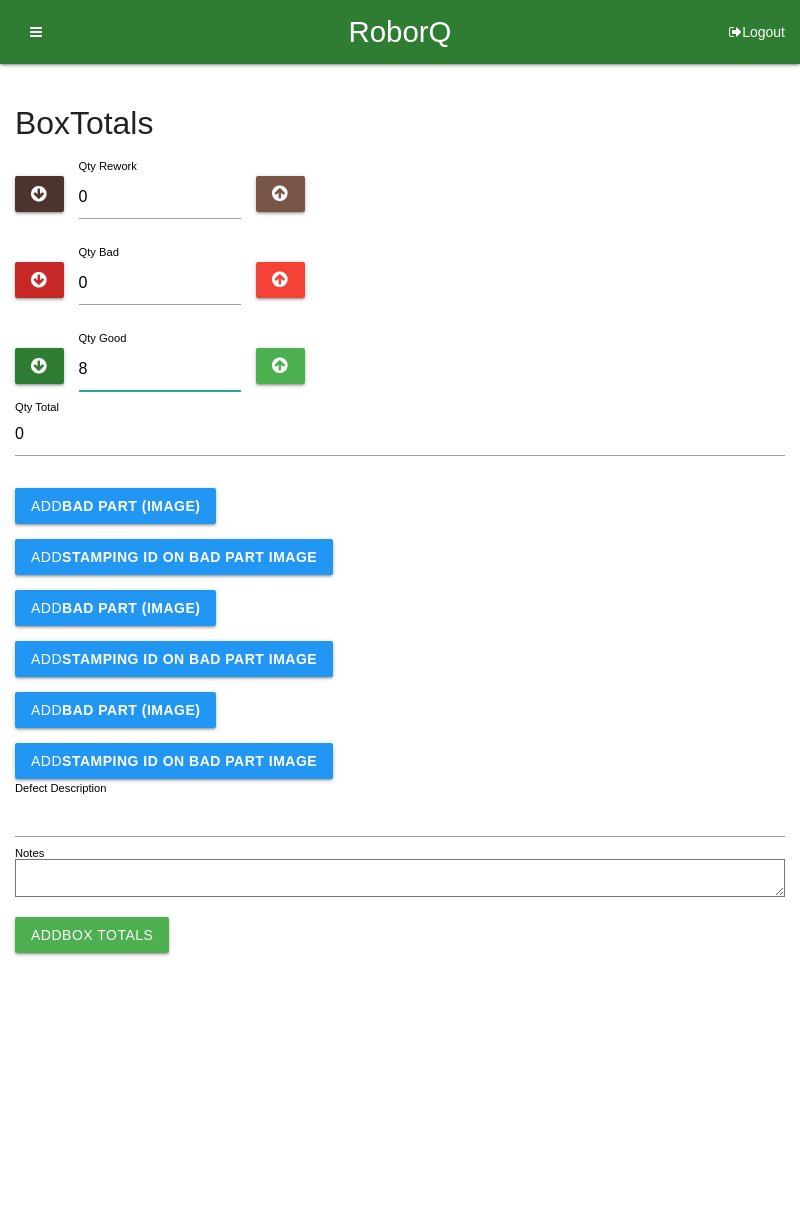 type on "8" 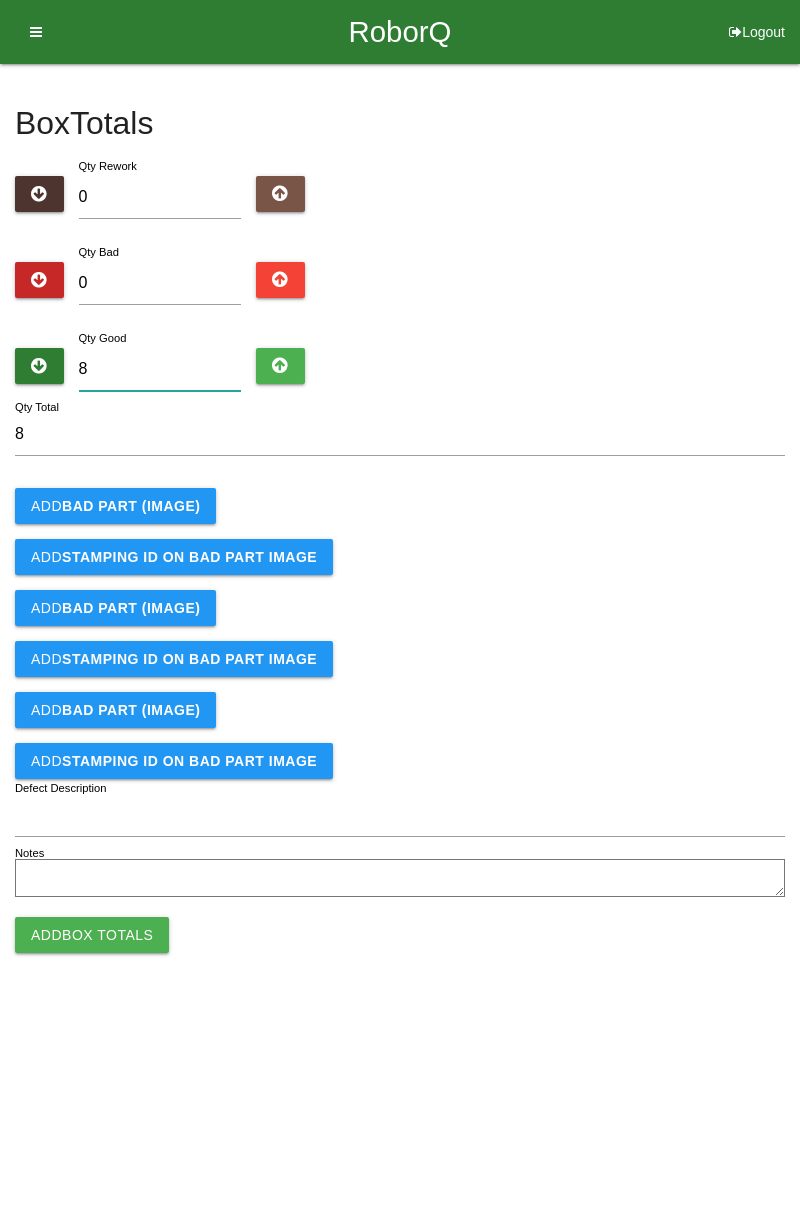 type on "84" 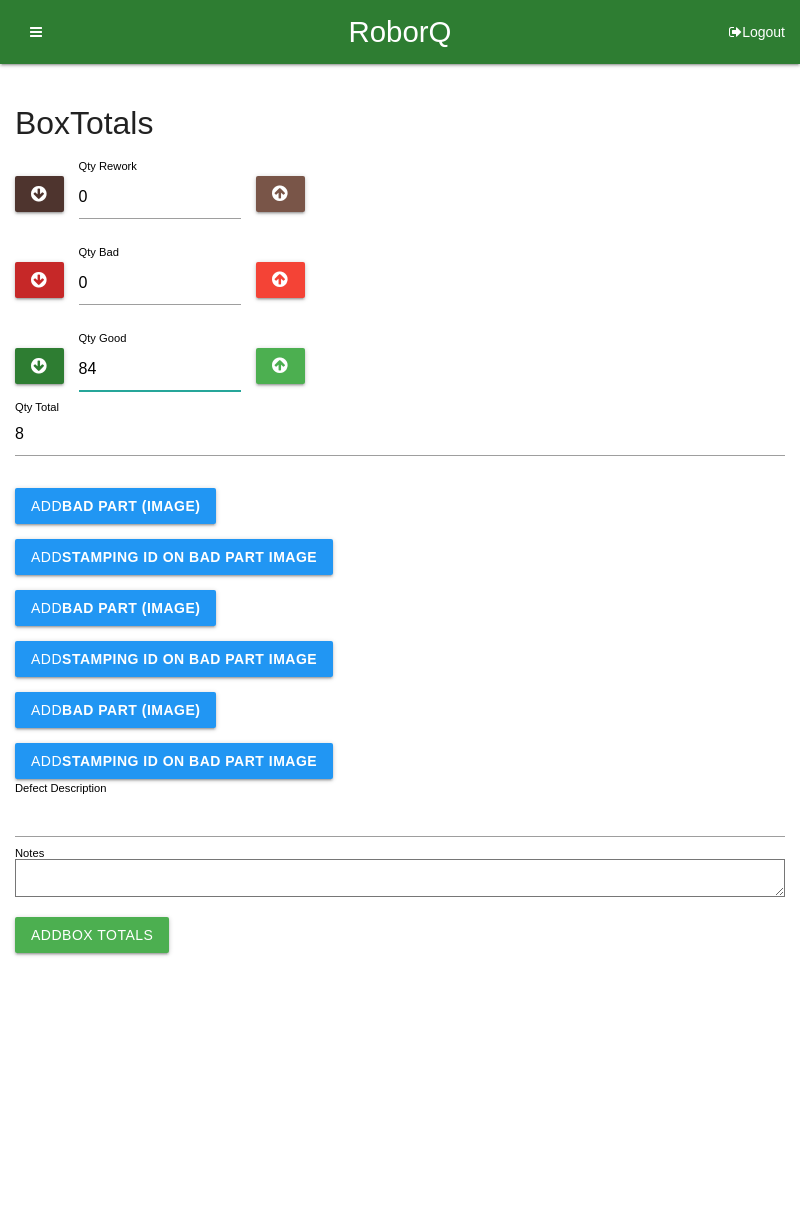 type on "84" 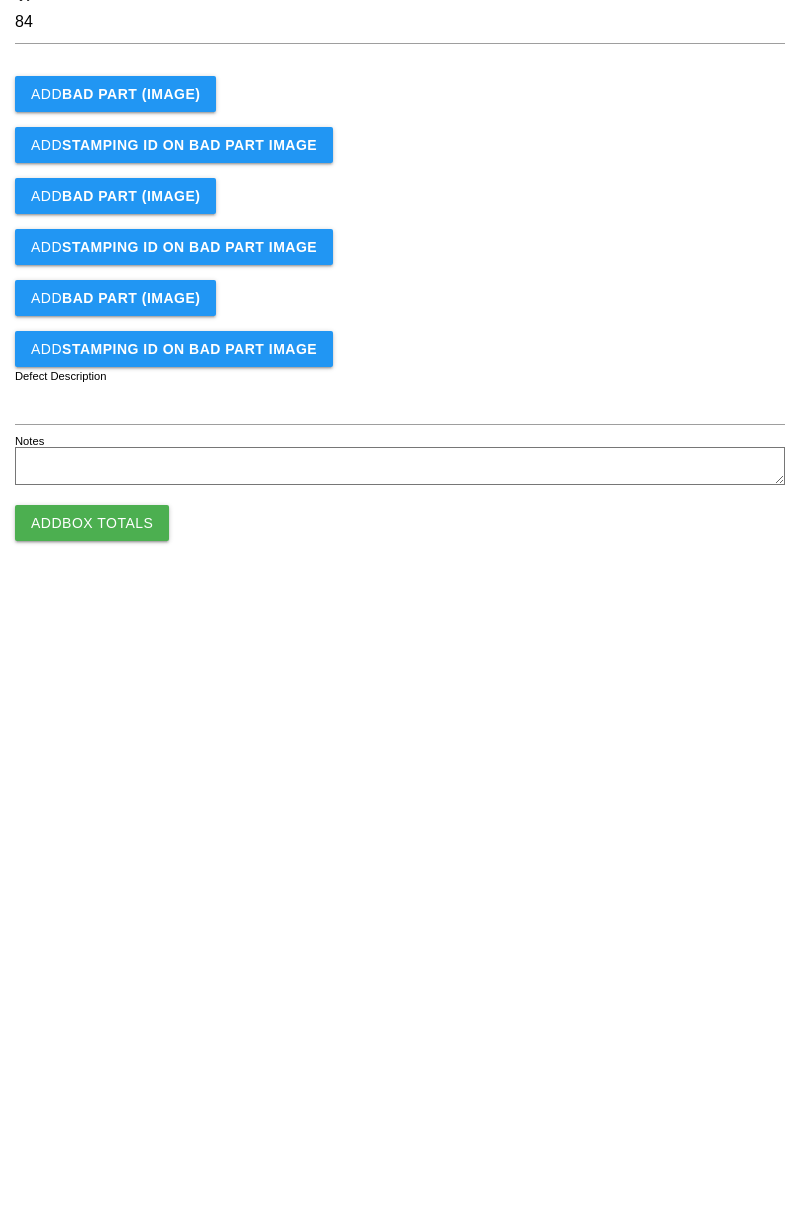 type on "84" 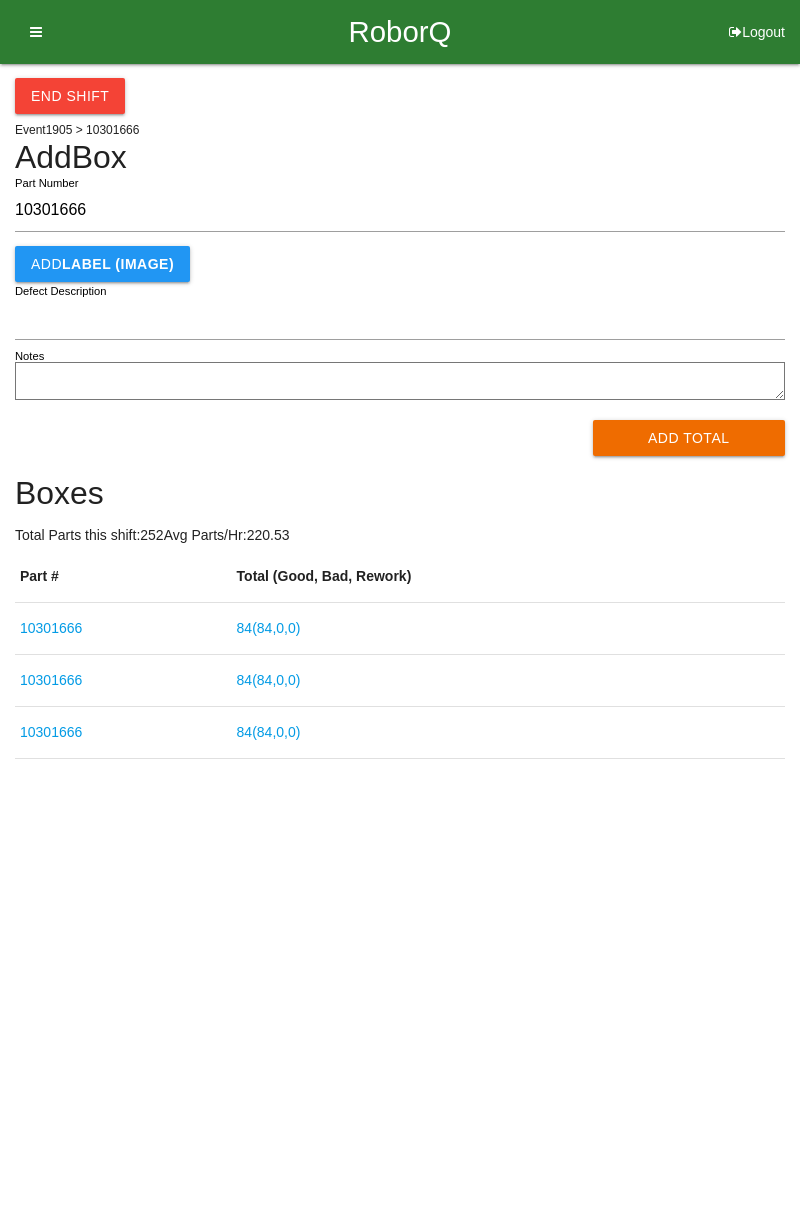 type on "10301666" 